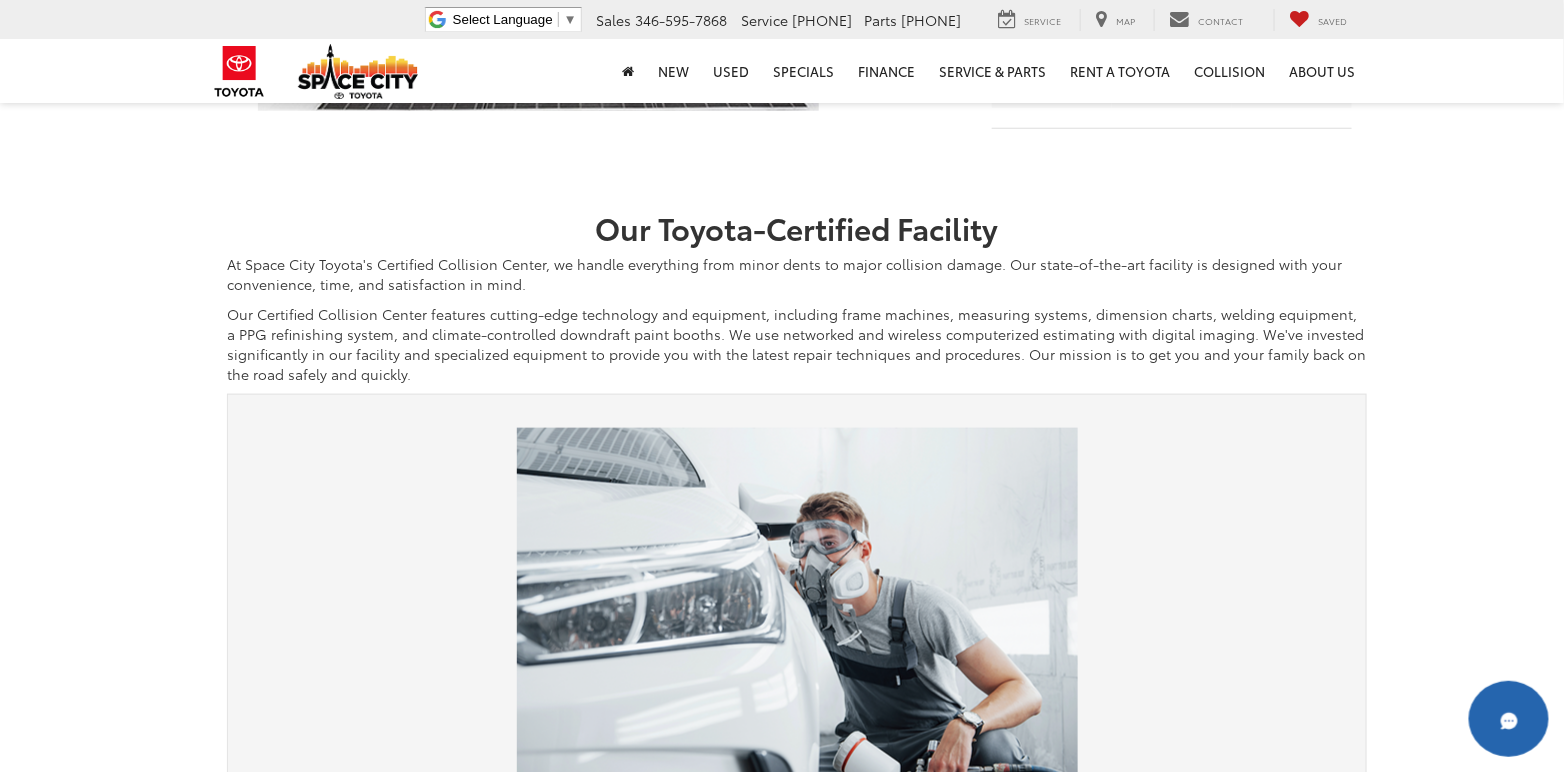 scroll, scrollTop: 600, scrollLeft: 0, axis: vertical 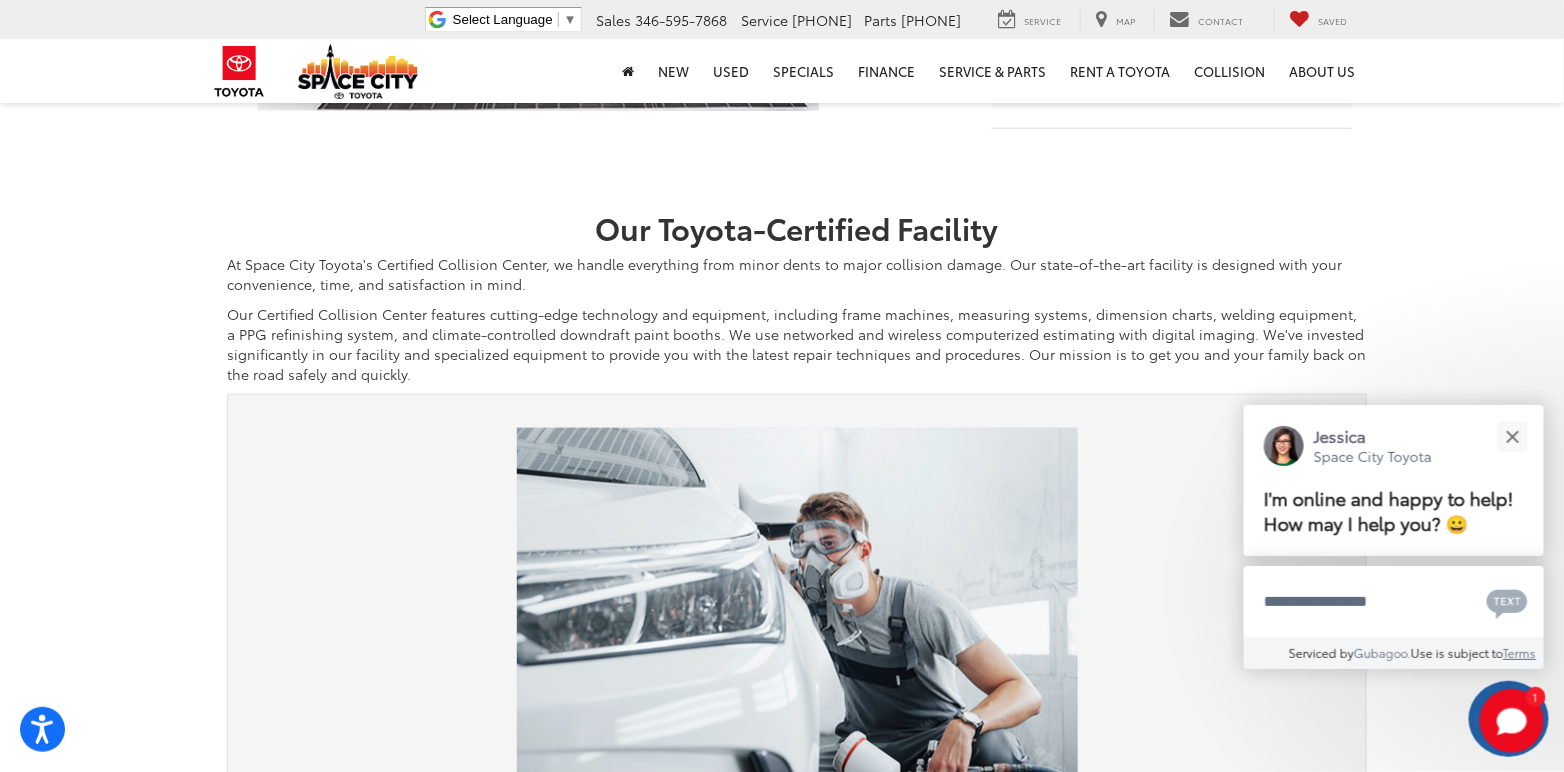 click on "Space City Toyota Collision Center
19011 Highway 59 North Humble, TX 77338
Get Directions
Collision Center  346-595-7898
Business Hours
Day
Open
Closed
Monday
7:00AM
6:00PM
Tuesday
7:00AM
6:00PM
Wednesday
7:00AM
6:00PM
Thursday
7:00AM
6:00PM
Friday
7:00AM
6:00PM
Saturday
8:00AM
1:00PM
Sunday
Closed
Closed
Our Toyota-Certified Facility
At Space City Toyota's Certified Collision Center, we handle everything from minor dents to major collision damage. Our state-of-the-art facility is designed with your convenience, time, and satisfaction in mind.
Our Team
Our staff is trained and experienced in repairing all makes and models. We always follow OEM repair procedures to ensure your vehicle is repaired properly and to avoid any manufacturer warranty issues.
Customer Services
Repair Process
Vehicle Reception" at bounding box center (782, 2349) 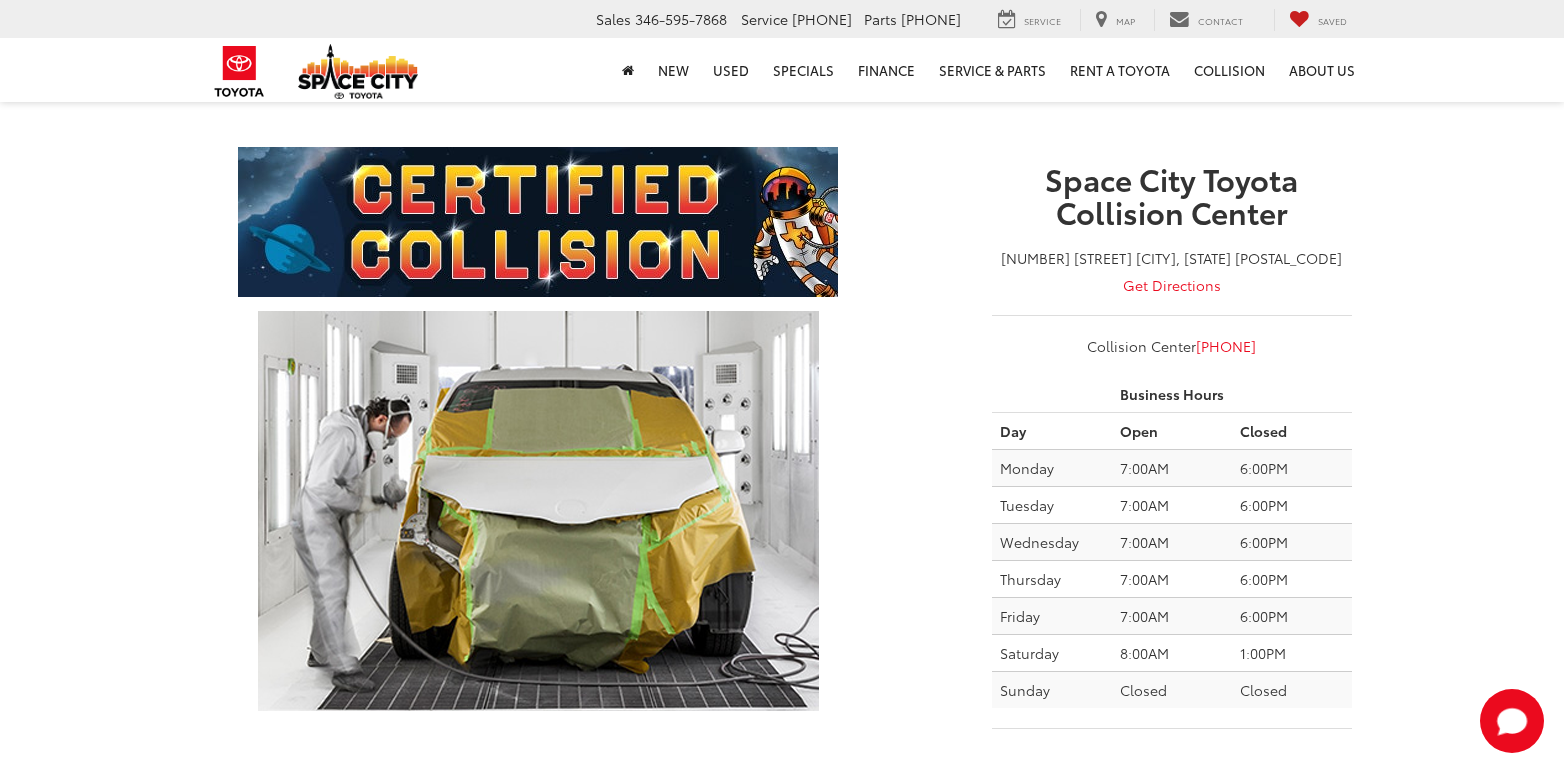 scroll, scrollTop: 600, scrollLeft: 0, axis: vertical 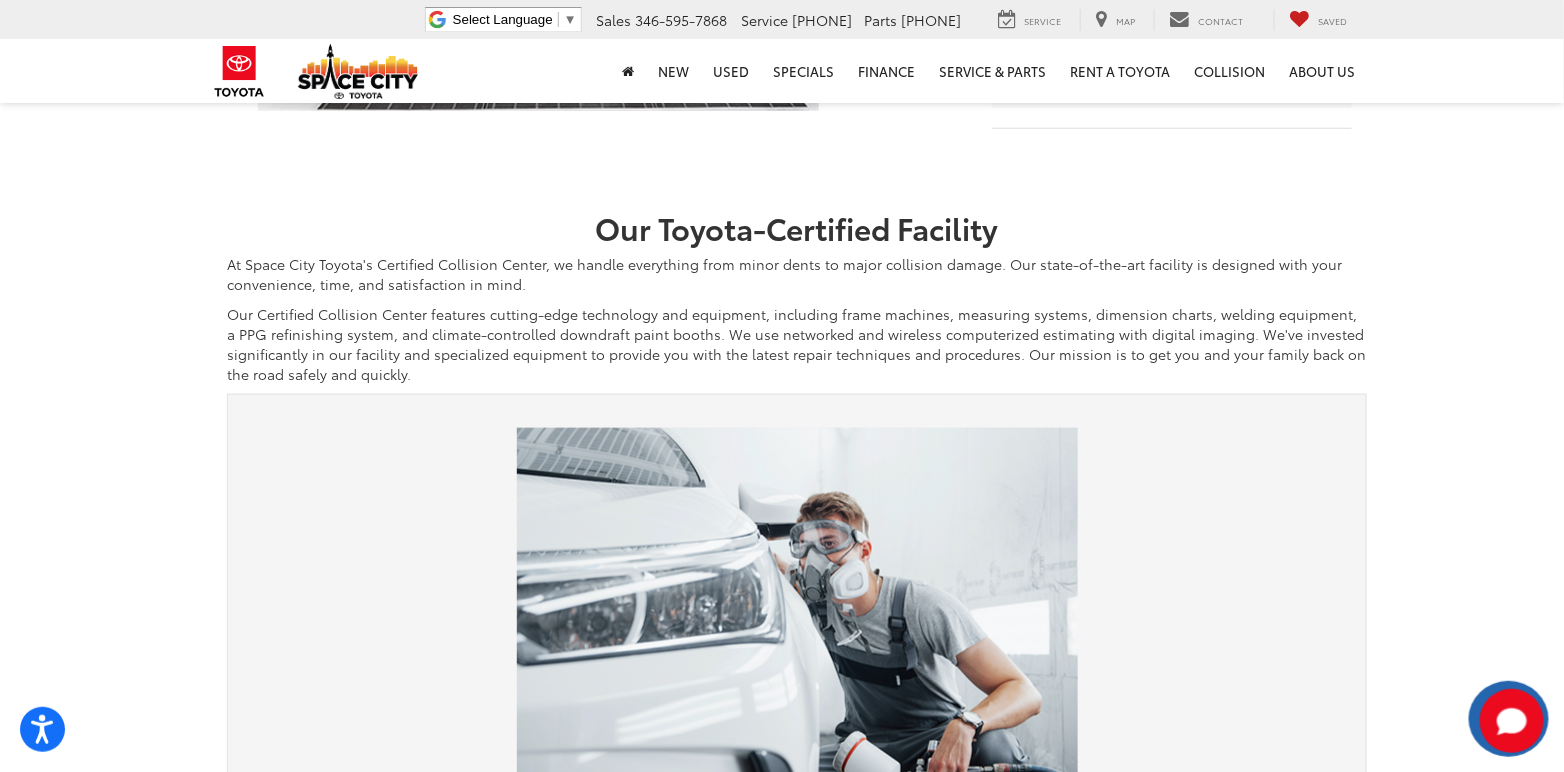 click on "Space City Toyota Collision Center
[NUMBER] [STREET] [CITY], [STATE] [POSTAL_CODE]
Get Directions
Collision Center  [PHONE]
Business Hours
Day
Open
Closed
Monday
7:00AM
6:00PM
Tuesday
7:00AM
6:00PM
Wednesday
7:00AM
6:00PM
Thursday
7:00AM
6:00PM
Friday
7:00AM
6:00PM
Saturday
8:00AM
1:00PM
Sunday
Closed
Closed
Our Toyota-Certified Facility
At Space City Toyota's Certified Collision Center, we handle everything from minor dents to major collision damage. Our state-of-the-art facility is designed with your convenience, time, and satisfaction in mind.
Our Team
Our staff is trained and experienced in repairing all makes and models. We always follow OEM repair procedures to ensure your vehicle is repaired properly and to avoid any manufacturer warranty issues.
Customer Services
Repair Process
Vehicle Reception" at bounding box center (782, 2349) 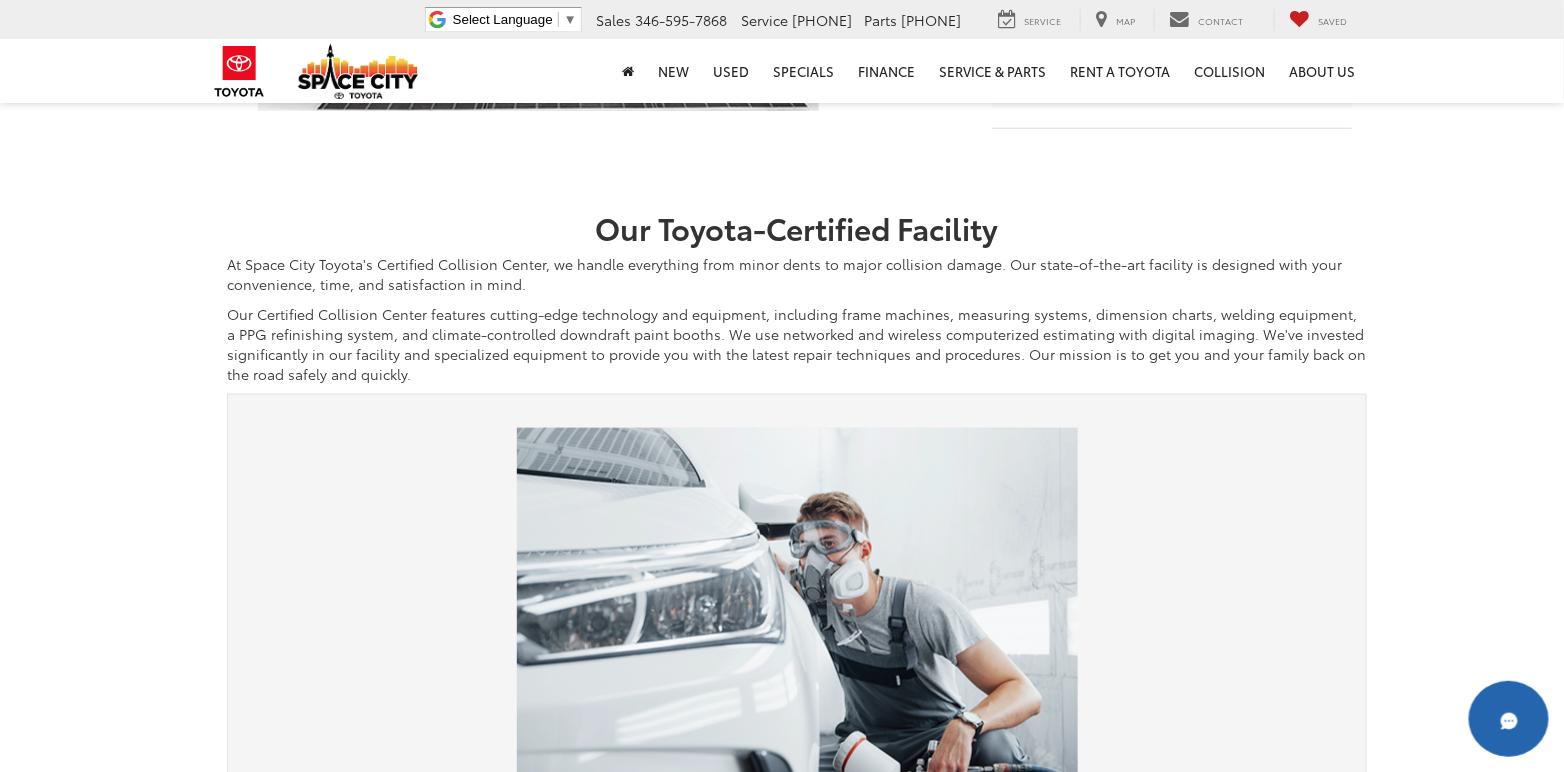 scroll, scrollTop: 600, scrollLeft: 0, axis: vertical 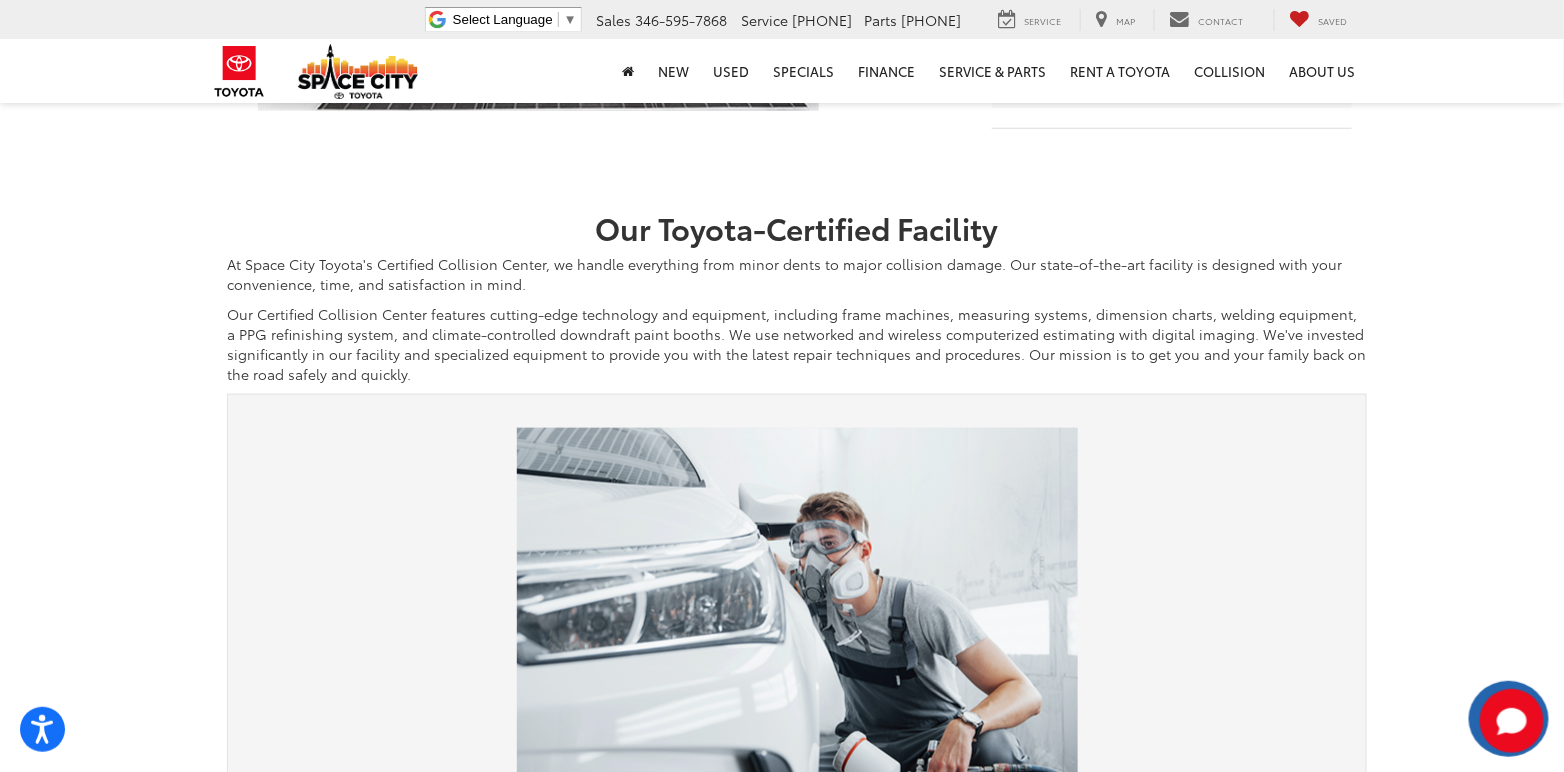 click on "Space City Toyota Collision Center
[NUMBER] [STREET] [CITY], [STATE] [POSTAL_CODE]
Get Directions
Collision Center  [PHONE]
Business Hours
Day
Open
Closed
Monday
7:00AM
6:00PM
Tuesday
7:00AM
6:00PM
Wednesday
7:00AM
6:00PM
Thursday
7:00AM
6:00PM
Friday
7:00AM
6:00PM
Saturday
8:00AM
1:00PM
Sunday
Closed
Closed
Our Toyota-Certified Facility
At Space City Toyota's Certified Collision Center, we handle everything from minor dents to major collision damage. Our state-of-the-art facility is designed with your convenience, time, and satisfaction in mind.
Our Team
Our staff is trained and experienced in repairing all makes and models. We always follow OEM repair procedures to ensure your vehicle is repaired properly and to avoid any manufacturer warranty issues.
Customer Services
Repair Process
Vehicle Reception" at bounding box center (782, 2349) 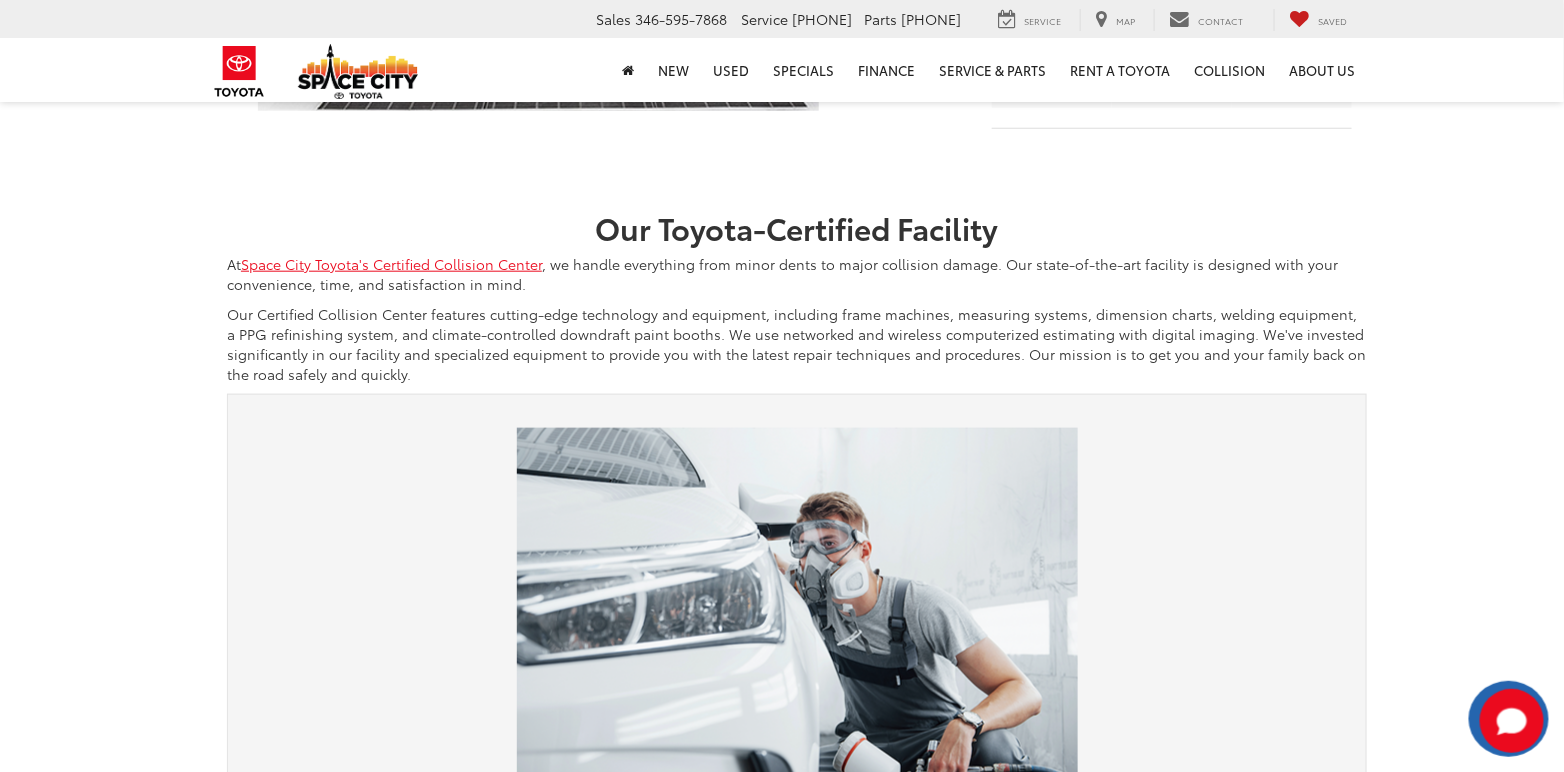scroll, scrollTop: 600, scrollLeft: 0, axis: vertical 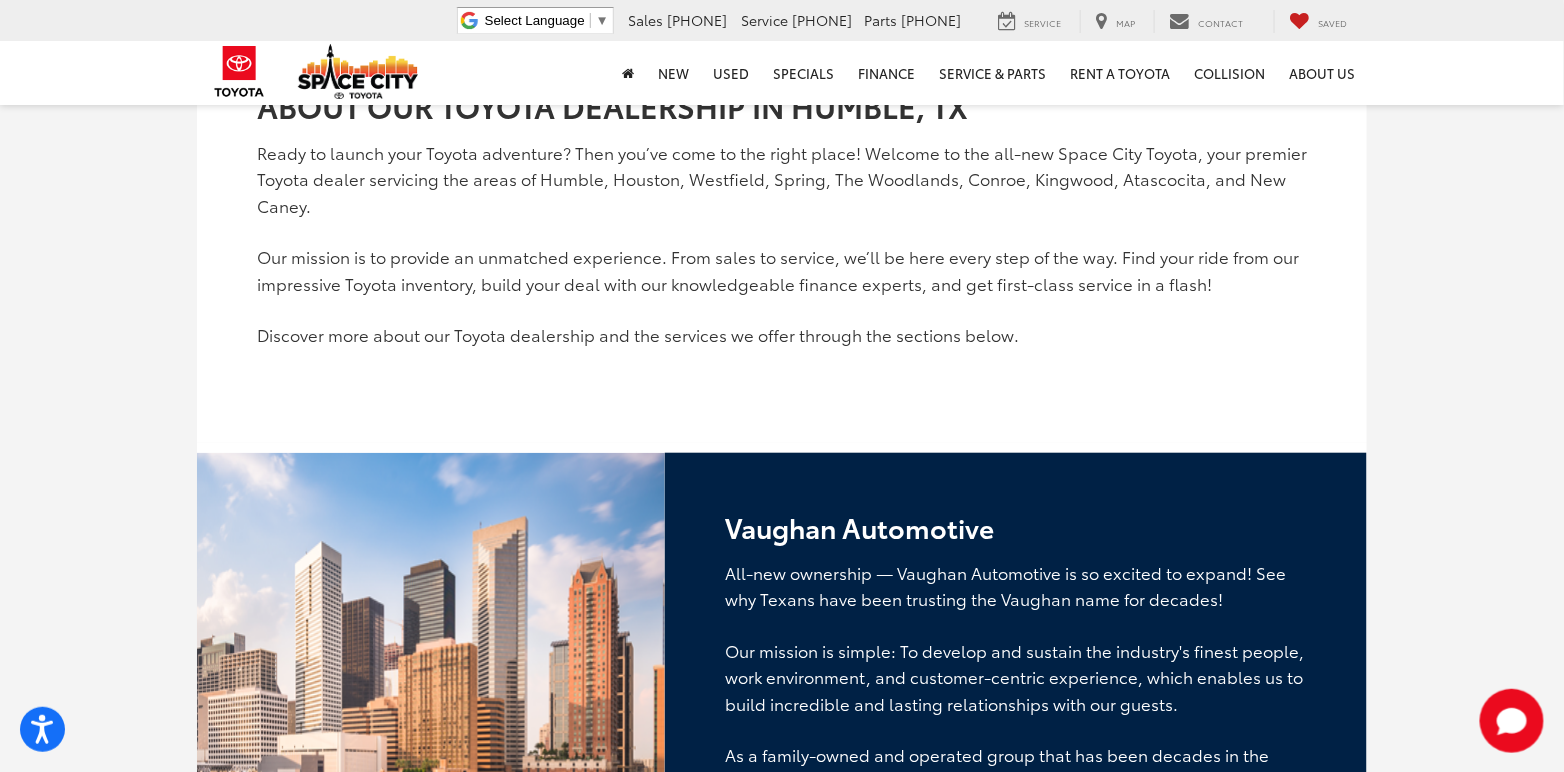 click on "About Us
ABOUT OUR TOYOTA DEALERSHIP IN HUMBLE, TX
Ready to launch your Toyota adventure? Then you’ve come to the right place! Welcome to the all-new Space City Toyota, your premier Toyota dealer servicing the areas of Humble, Houston, Westfield, Spring, The Woodlands, Conroe, Kingwood, Atascocita, and New Caney.
Our mission is to provide an unmatched experience. From sales to service, we’ll be here every step of the way. Find your ride from our impressive Toyota inventory, build your deal with our knowledgeable finance experts, and get first-class service in a flash!
Discover more about our Toyota dealership and the services we offer through the sections below.
Vaughan Automotive
All-new ownership — Vaughan Automotive is so excited to expand! See why Texans have been trusting the Vaughan name for decades!
Visit today and see what sets a Vaughan Automotive dealership apart from the rest!
Shawn Vaughan, Owner" at bounding box center [782, 2059] 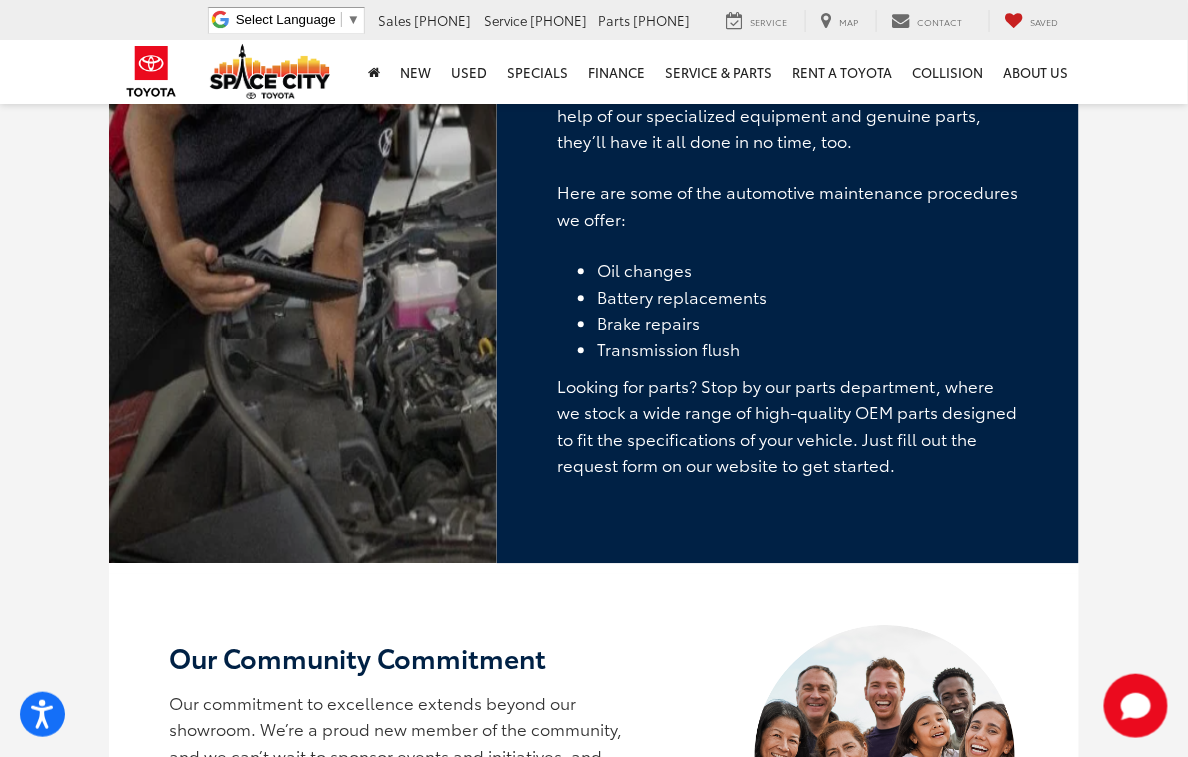 scroll, scrollTop: 3403, scrollLeft: 0, axis: vertical 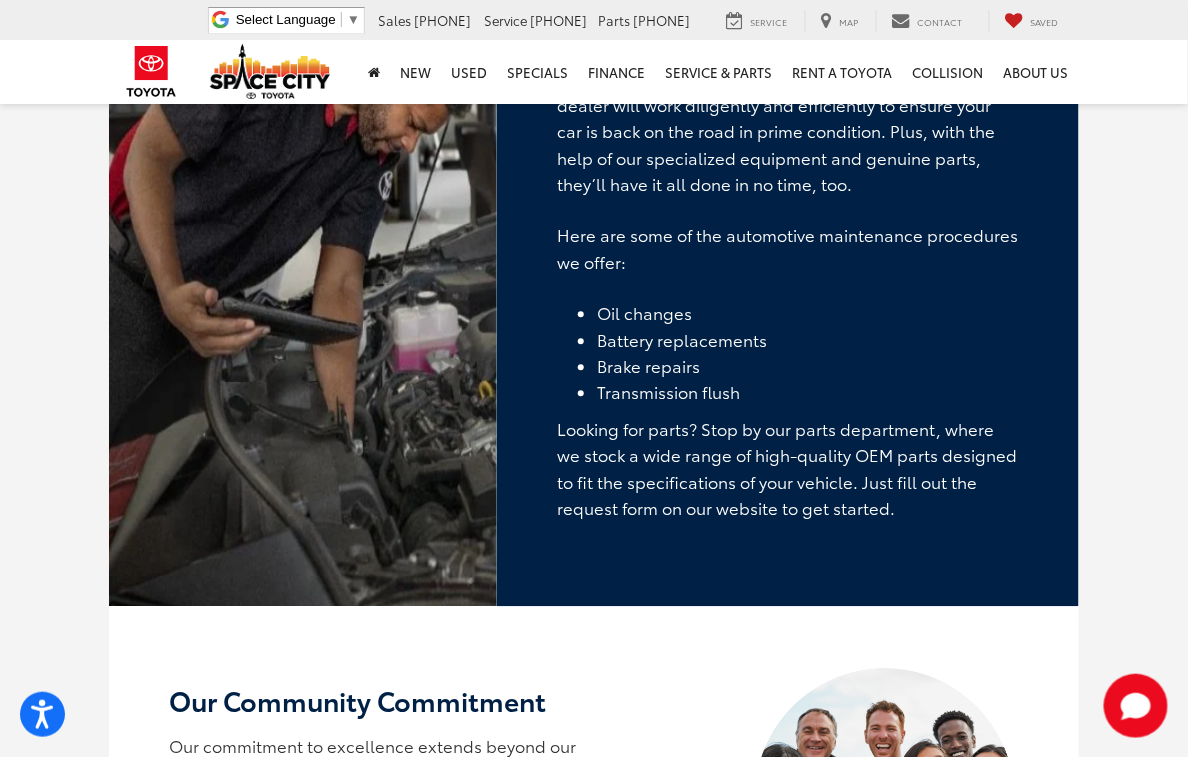 click on "Our Community Commitment
Our commitment to excellence extends beyond our showroom. We’re a proud new member of the community, and we can’t wait to sponsor events and initiatives, and support local schools, charities, and organizations in Humble, Westfield, Spring, The Woodlands, Houston, Conroe, Kingwood, Atascocita, and New Caney." at bounding box center (400, 801) 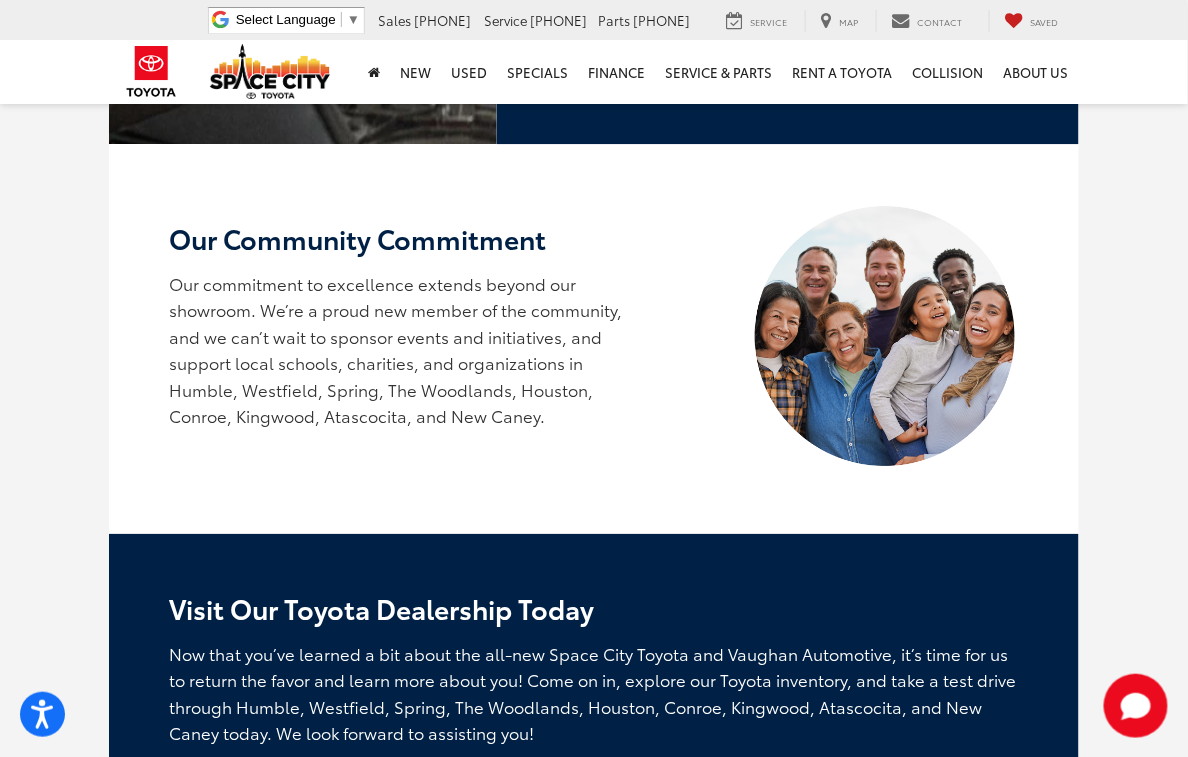 scroll, scrollTop: 3903, scrollLeft: 0, axis: vertical 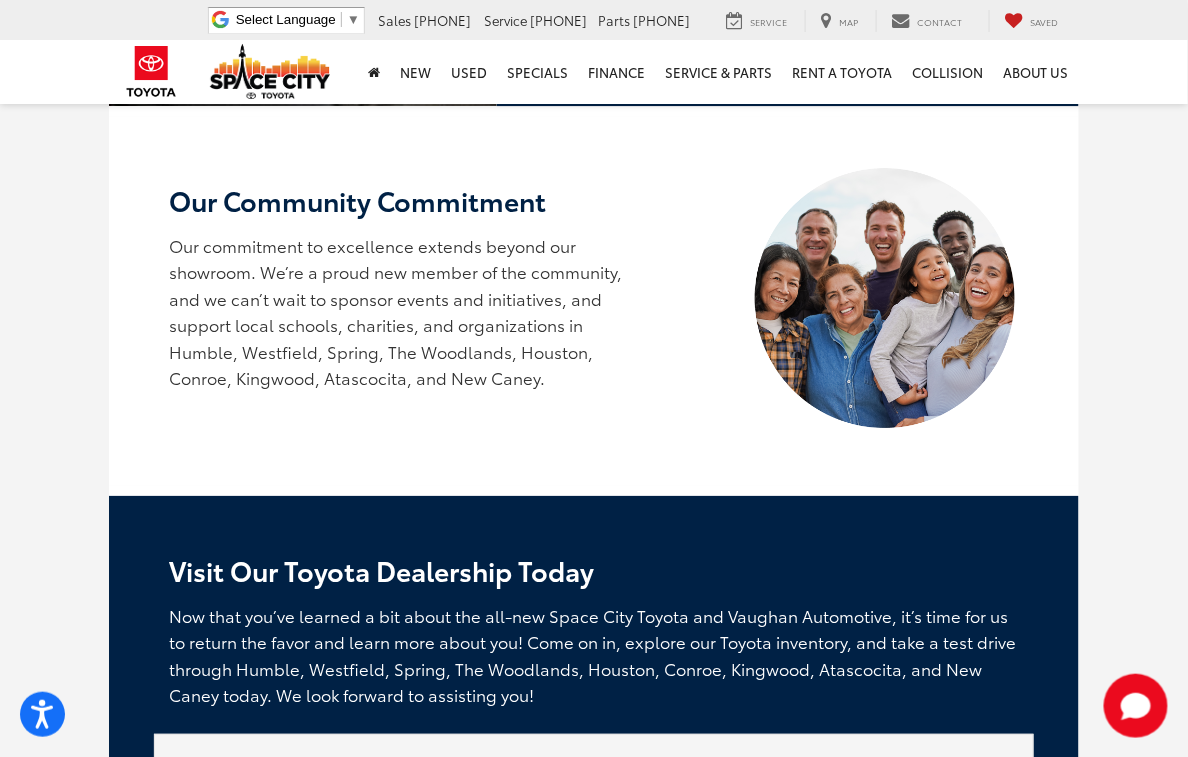 click on "Visit Our Toyota Dealership Today" at bounding box center [594, 570] 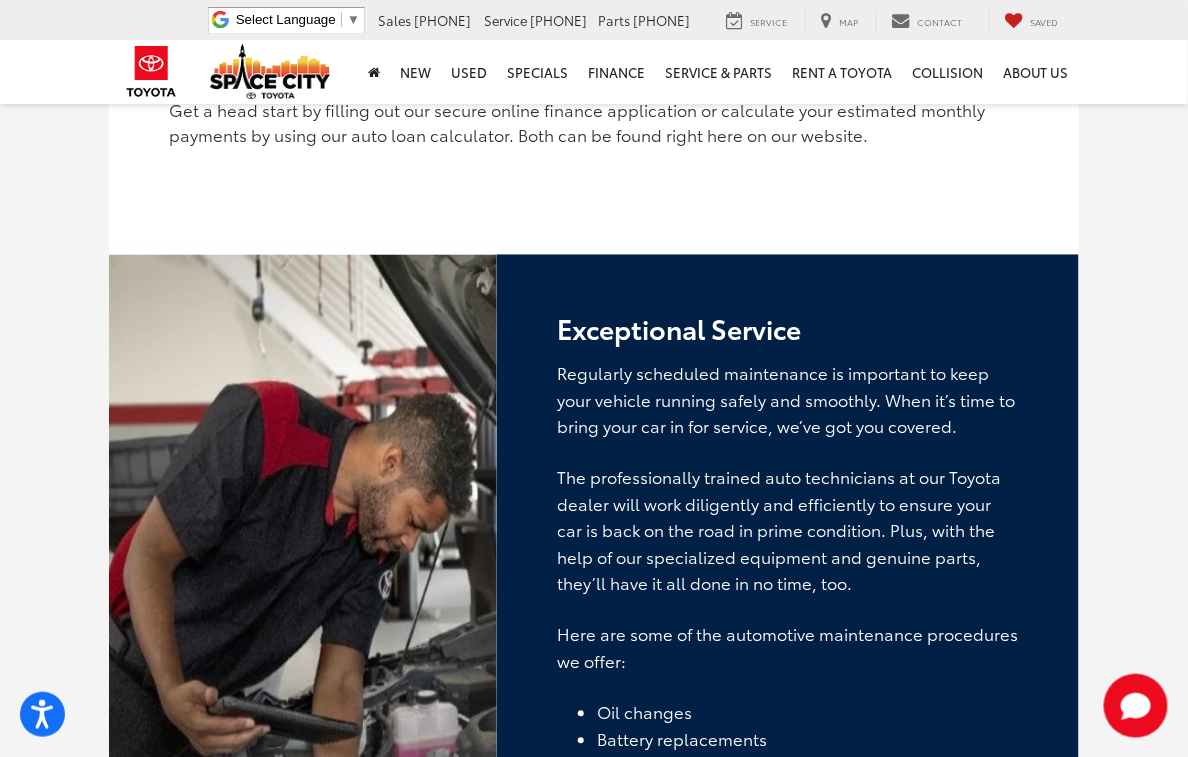 scroll, scrollTop: 3303, scrollLeft: 0, axis: vertical 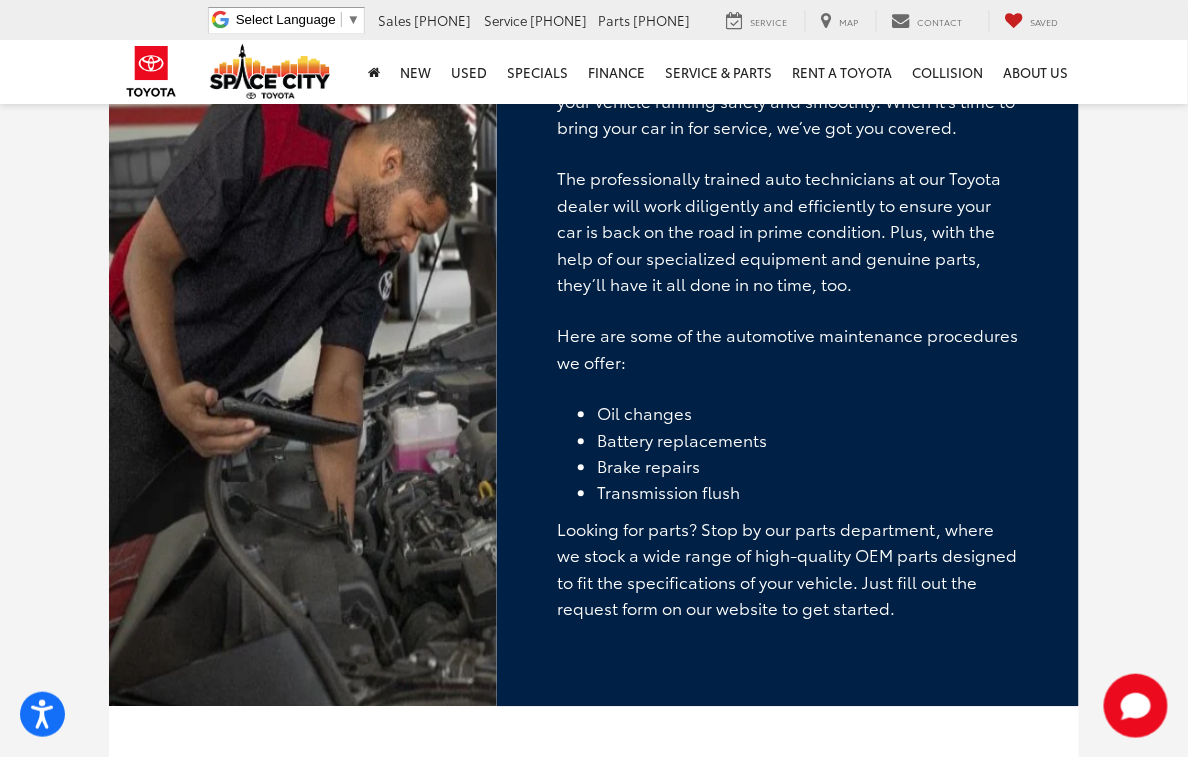 click on "Transmission flush" at bounding box center (808, 492) 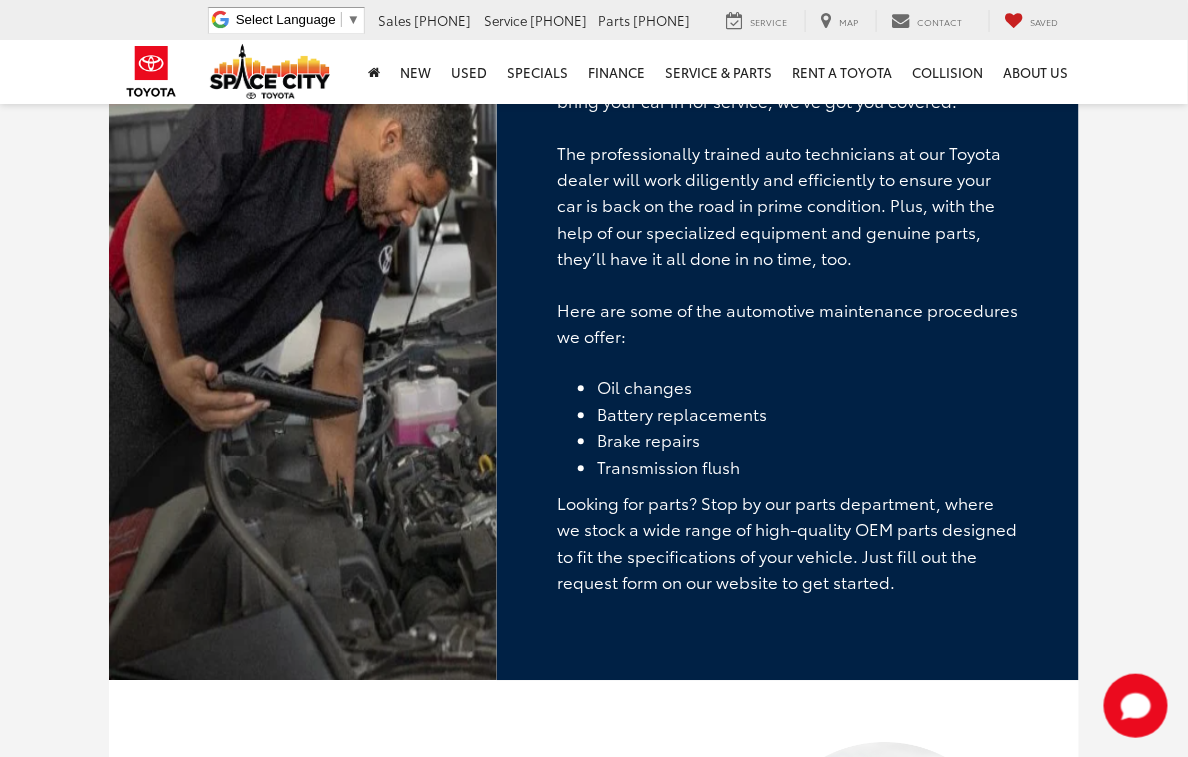 scroll, scrollTop: 3408, scrollLeft: 0, axis: vertical 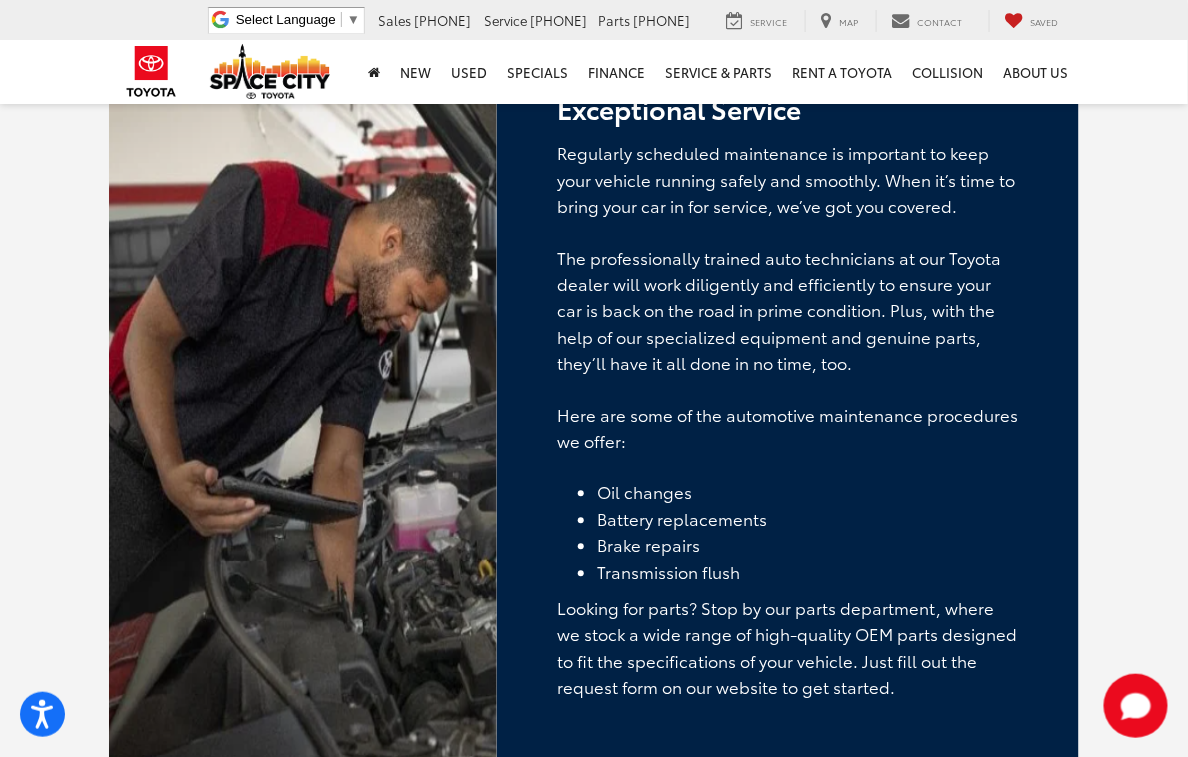 click on "Our Community Commitment
Our commitment to excellence extends beyond our showroom. We’re a proud new member of the community, and we can’t wait to sponsor events and initiatives, and support local schools, charities, and organizations in Humble, Westfield, Spring, The Woodlands, Houston, Conroe, Kingwood, Atascocita, and New Caney." at bounding box center [594, 980] 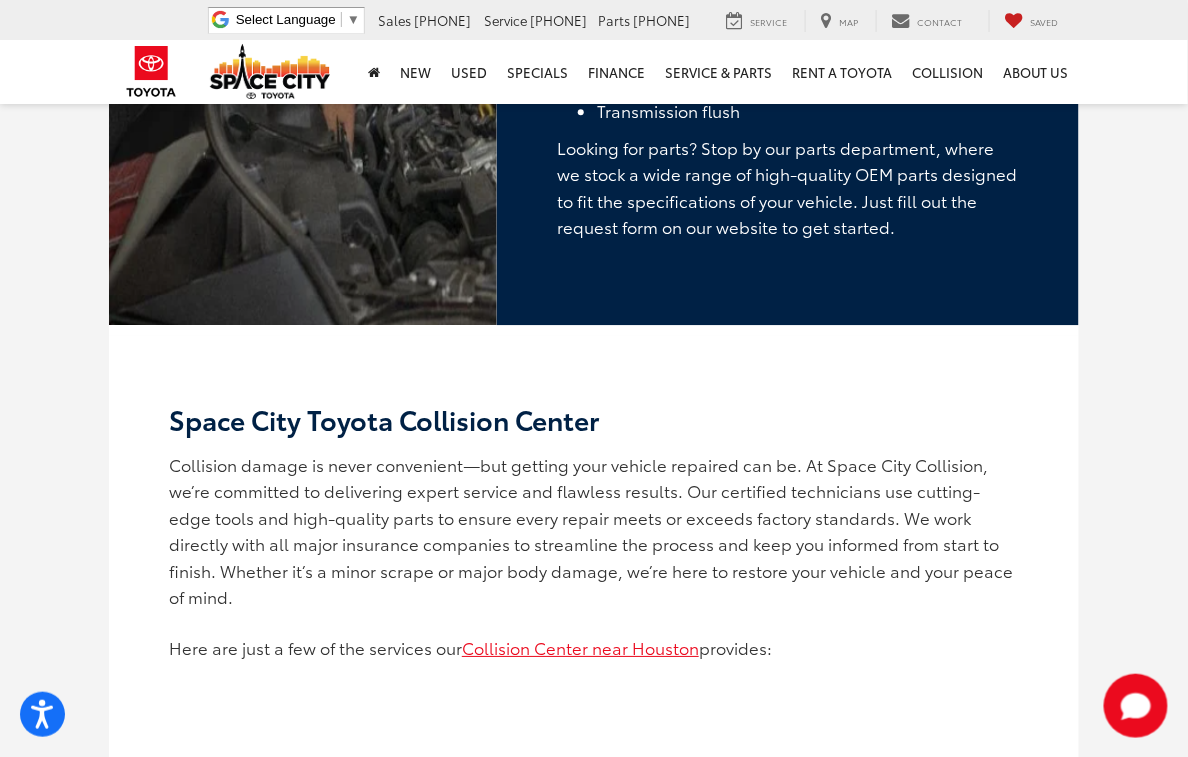 scroll, scrollTop: 3708, scrollLeft: 0, axis: vertical 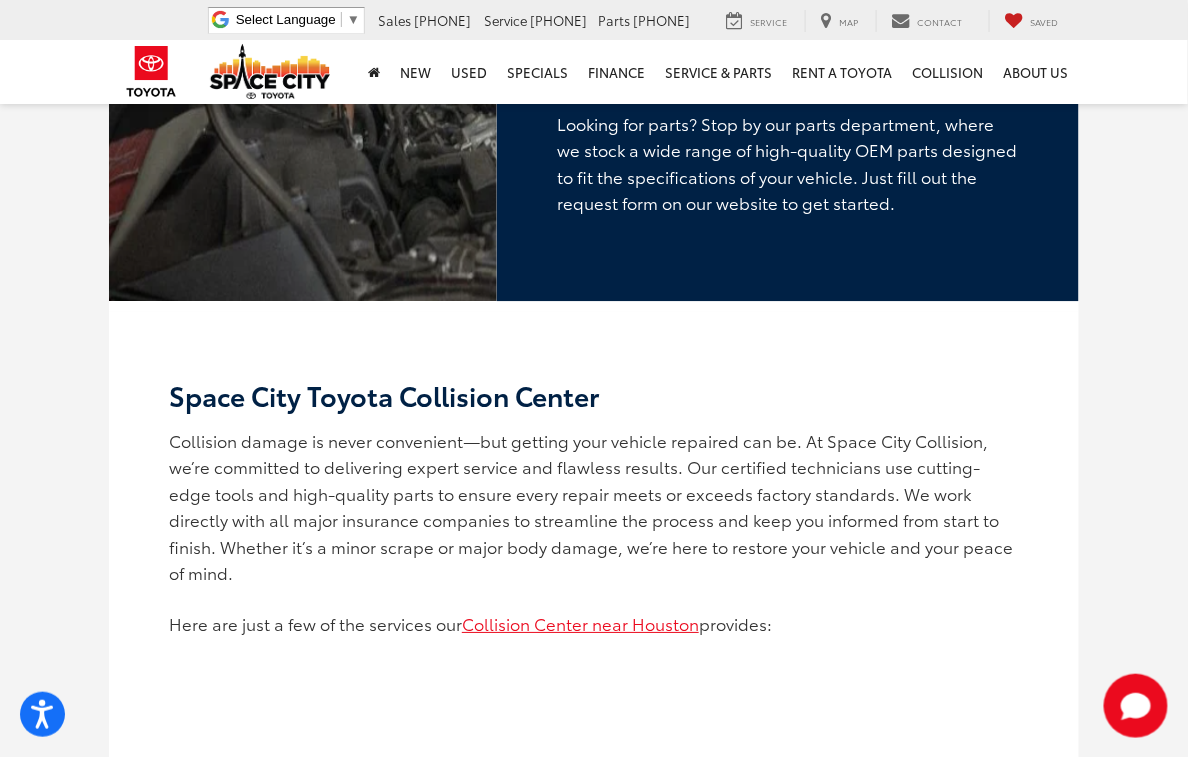 click on "Complete auto body painting and refinishing" at bounding box center [614, 728] 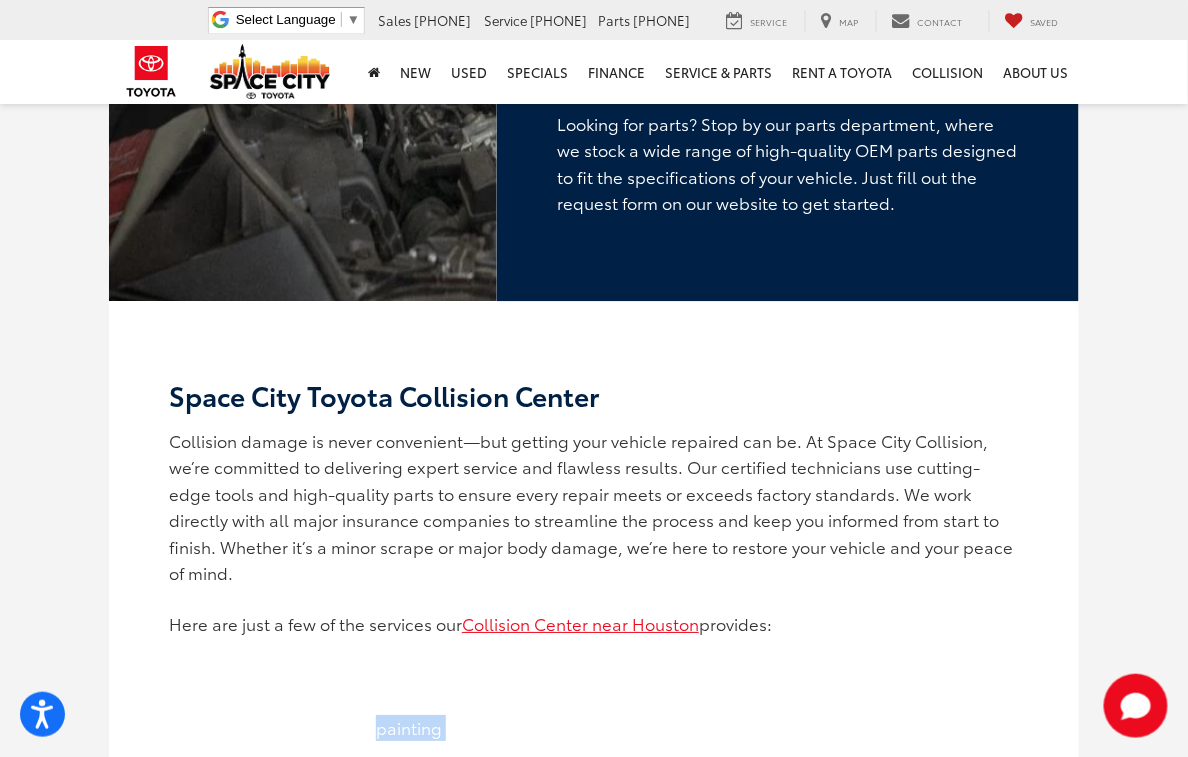 click on "Complete auto body painting and refinishing" at bounding box center (614, 728) 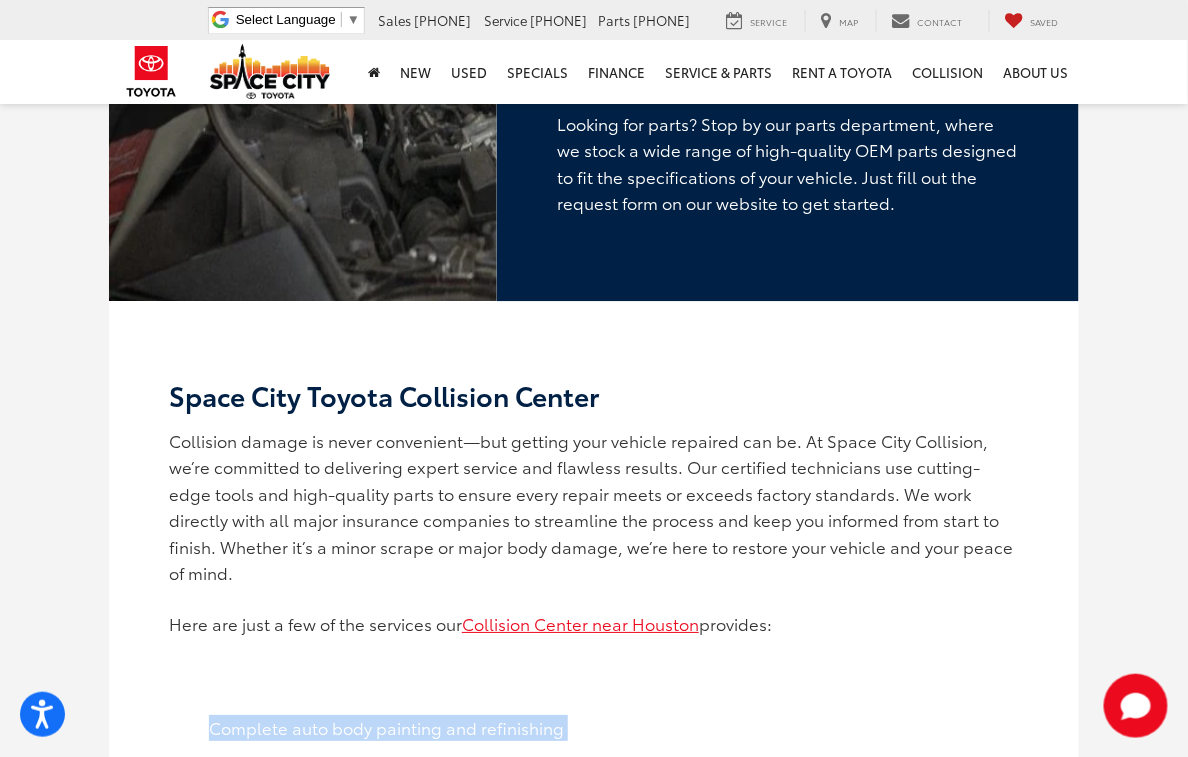 click on "Dent removal and surface restoration" at bounding box center [614, 702] 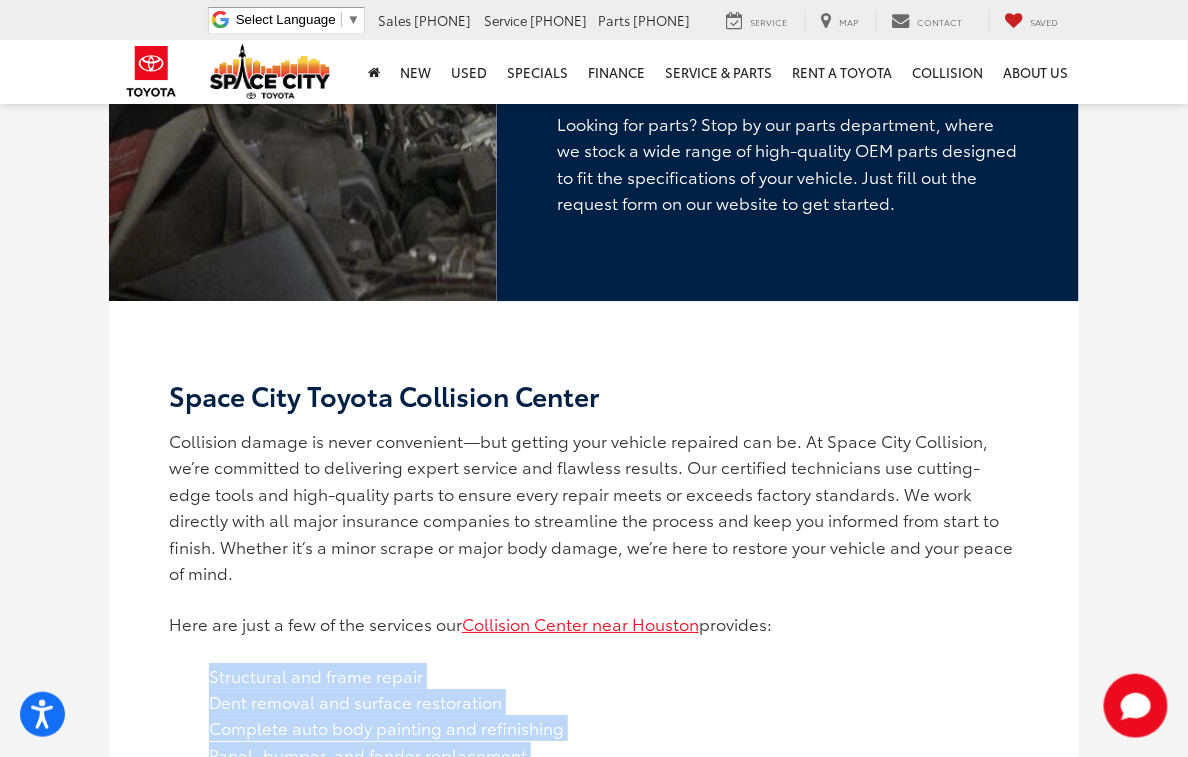 drag, startPoint x: 70, startPoint y: 351, endPoint x: 289, endPoint y: 492, distance: 260.46497 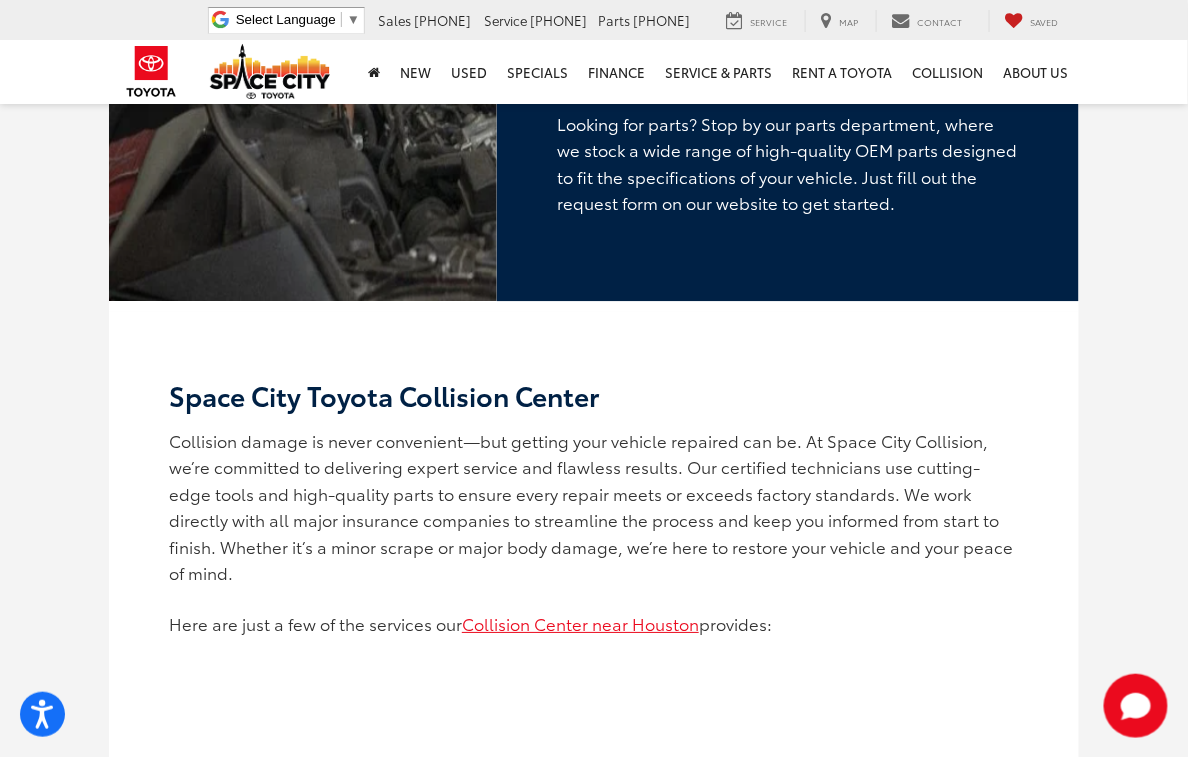 click on "Collision damage is never convenient—but getting your vehicle repaired can be. At Space City Collision, we’re committed to delivering expert service and flawless results. Our certified technicians use cutting-edge tools and high-quality parts to ensure every repair meets or exceeds factory standards. We work directly with all major insurance companies to streamline the process and keep you informed from start to finish. Whether it’s a minor scrape or major body damage, we’re here to restore your vehicle and your peace of mind." at bounding box center [594, 507] 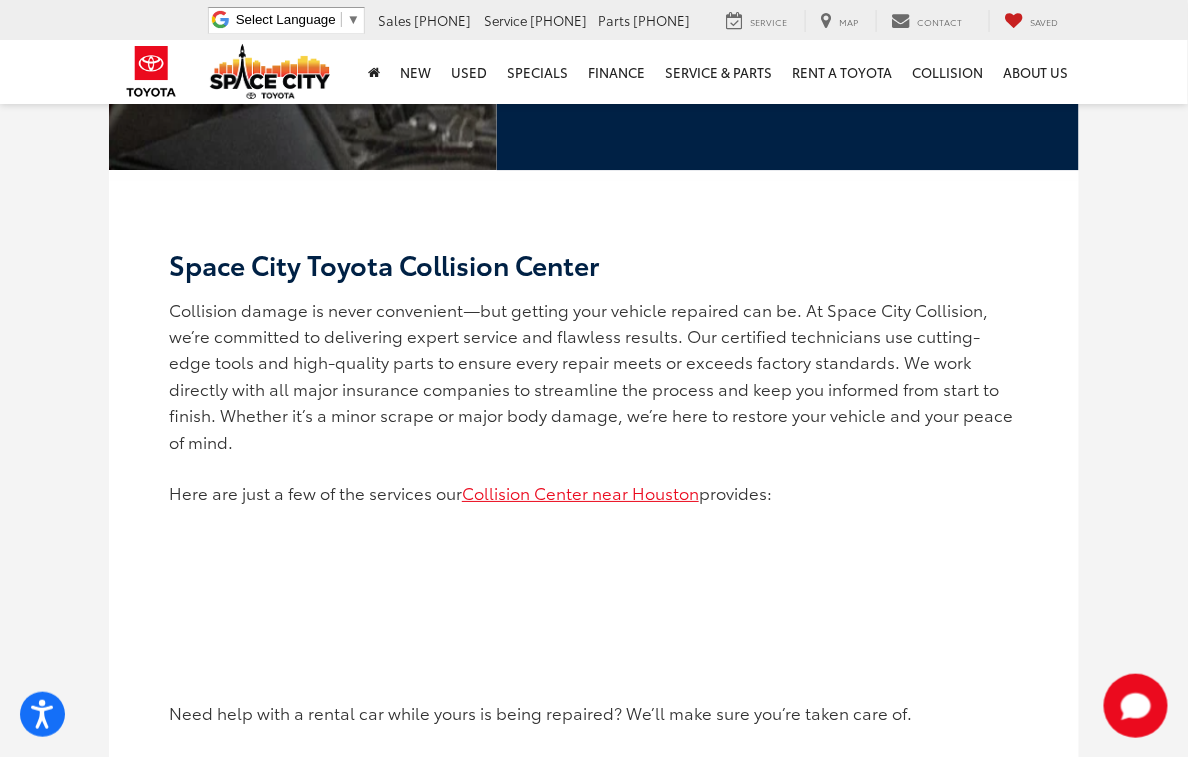 scroll, scrollTop: 3813, scrollLeft: 0, axis: vertical 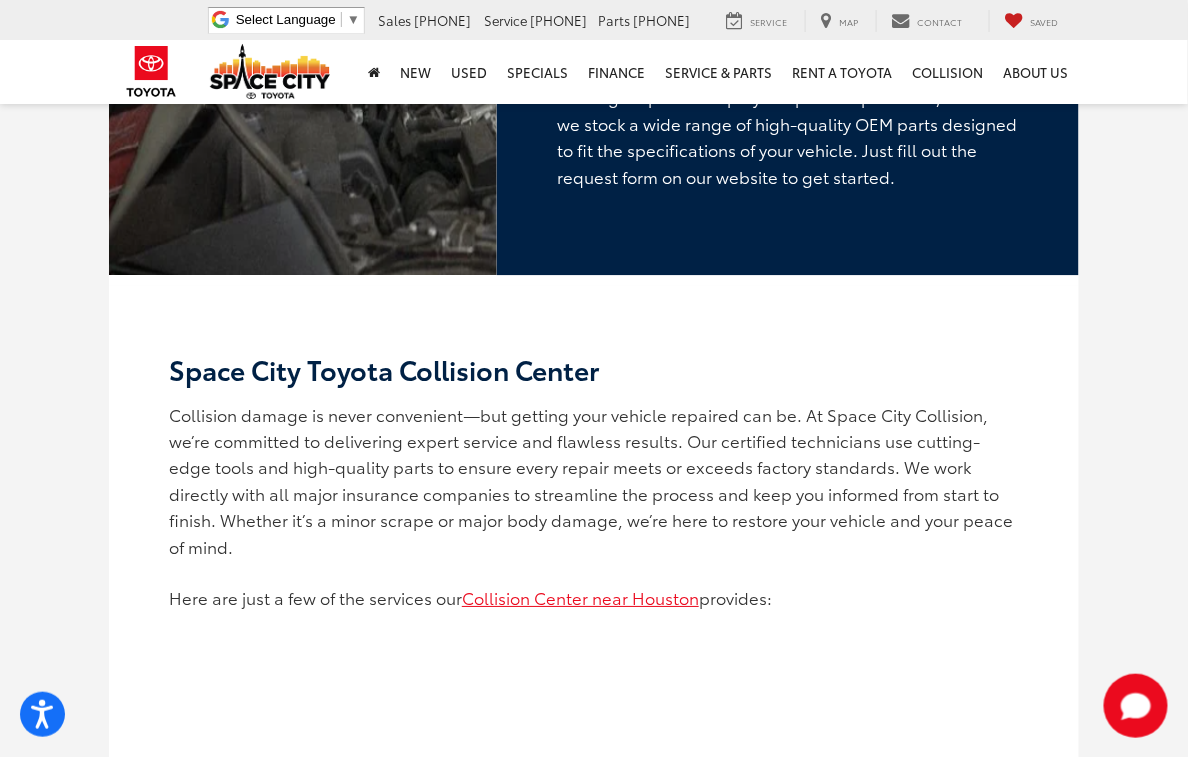click on "Collision damage is never convenient—but getting your vehicle repaired can be. At Space City Collision, we’re committed to delivering expert service and flawless results. Our certified technicians use cutting-edge tools and high-quality parts to ensure every repair meets or exceeds factory standards. We work directly with all major insurance companies to streamline the process and keep you informed from start to finish. Whether it’s a minor scrape or major body damage, we’re here to restore your vehicle and your peace of mind." at bounding box center (594, 481) 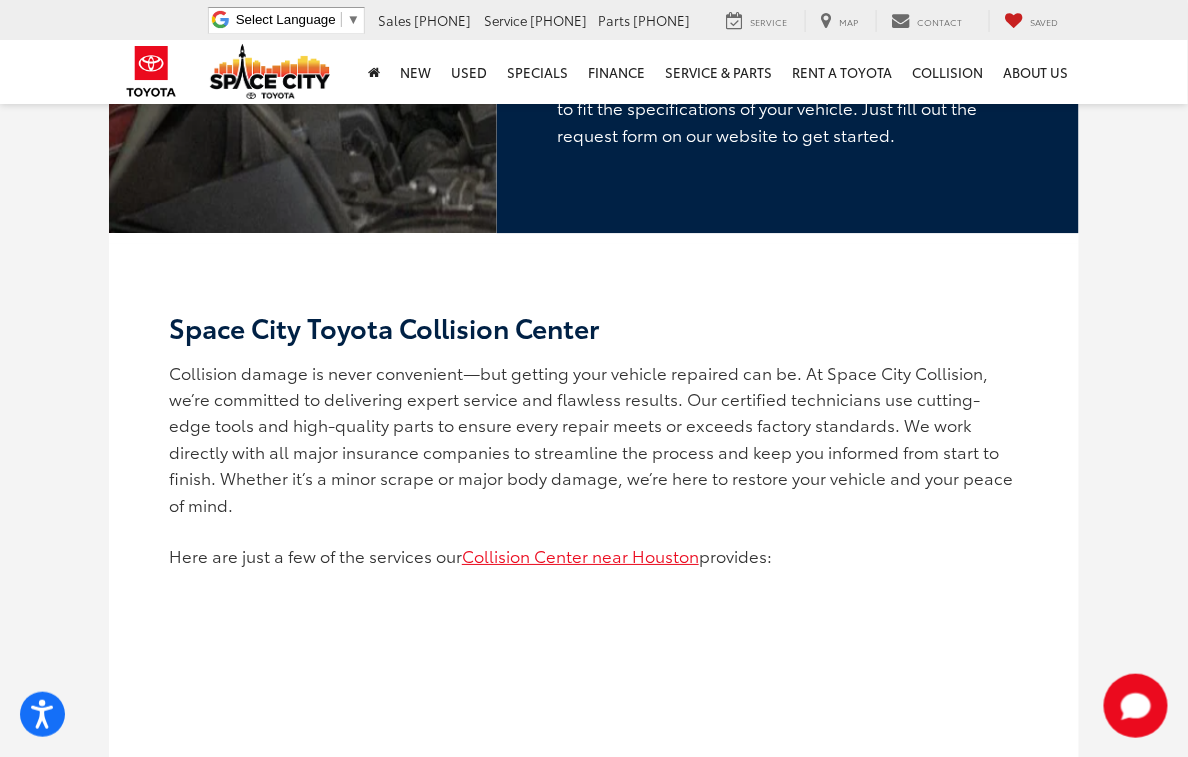 scroll, scrollTop: 3708, scrollLeft: 0, axis: vertical 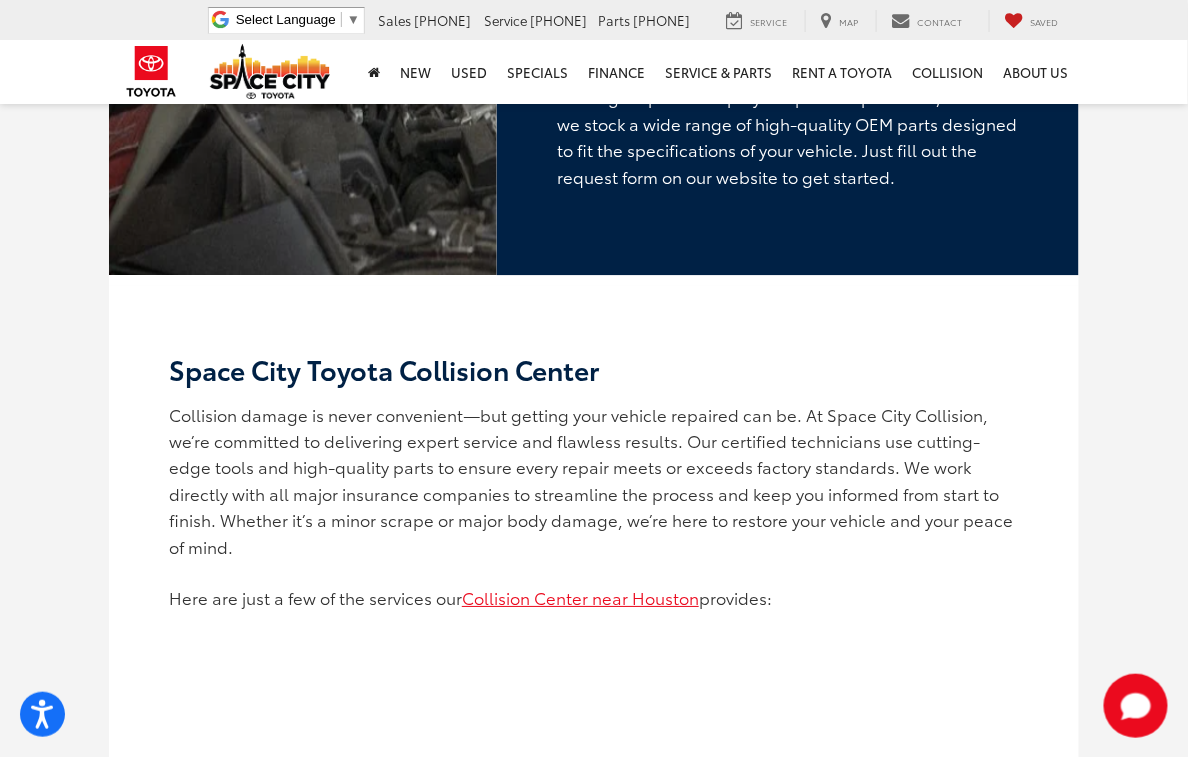 click on "Collision damage is never convenient—but getting your vehicle repaired can be. At Space City Collision, we’re committed to delivering expert service and flawless results. Our certified technicians use cutting-edge tools and high-quality parts to ensure every repair meets or exceeds factory standards. We work directly with all major insurance companies to streamline the process and keep you informed from start to finish. Whether it’s a minor scrape or major body damage, we’re here to restore your vehicle and your peace of mind." at bounding box center [594, 481] 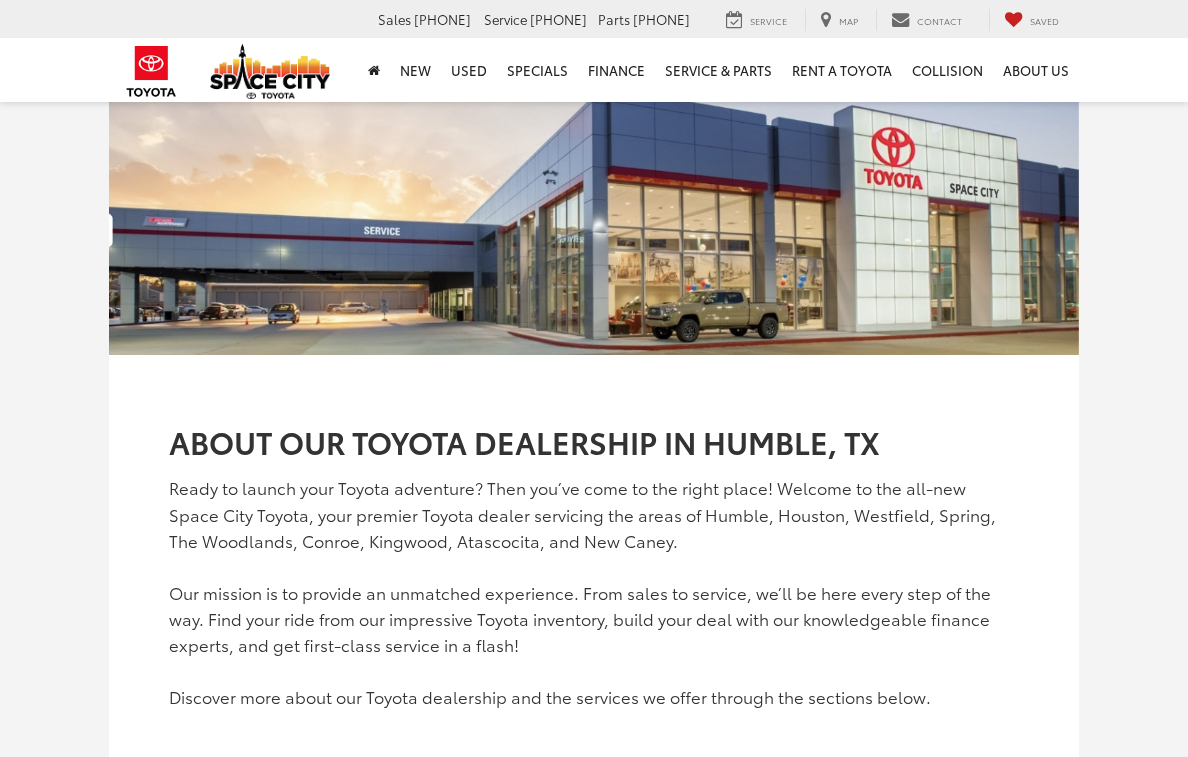 scroll, scrollTop: 3813, scrollLeft: 0, axis: vertical 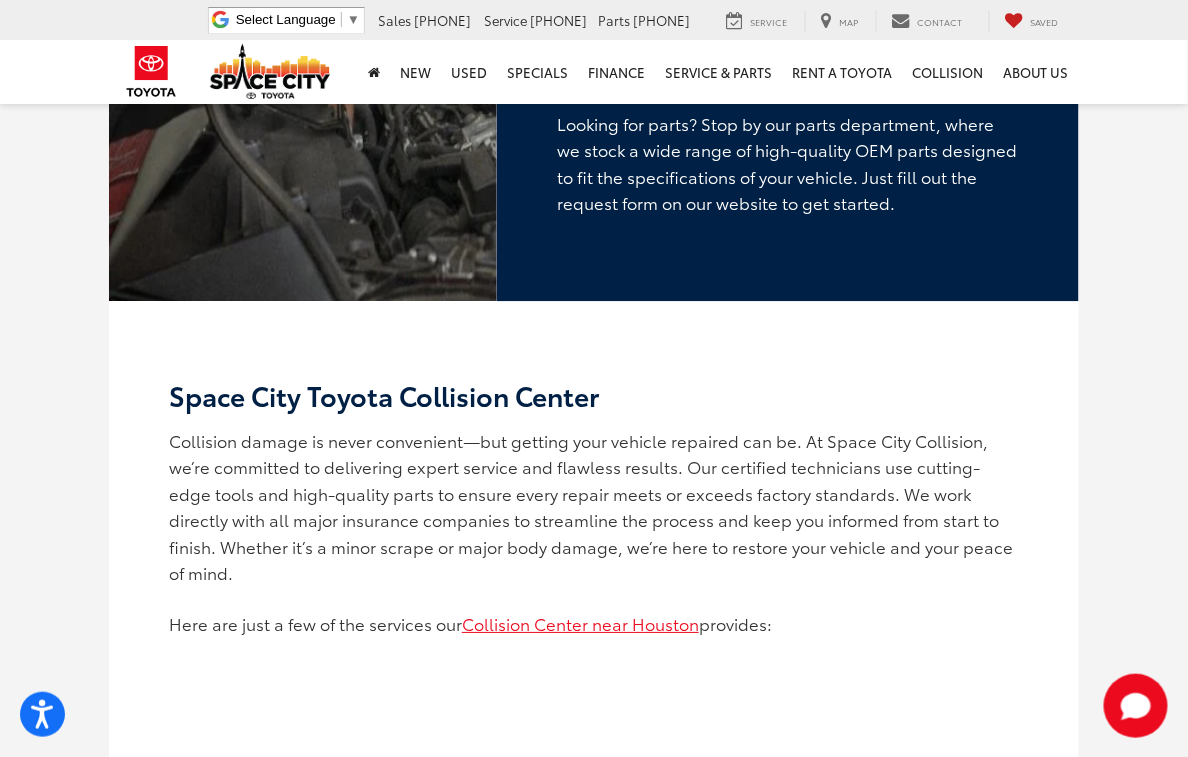 click on "Collision damage is never convenient—but getting your vehicle repaired can be. At Space City Collision, we’re committed to delivering expert service and flawless results. Our certified technicians use cutting-edge tools and high-quality parts to ensure every repair meets or exceeds factory standards. We work directly with all major insurance companies to streamline the process and keep you informed from start to finish. Whether it’s a minor scrape or major body damage, we’re here to restore your vehicle and your peace of mind." at bounding box center (594, 507) 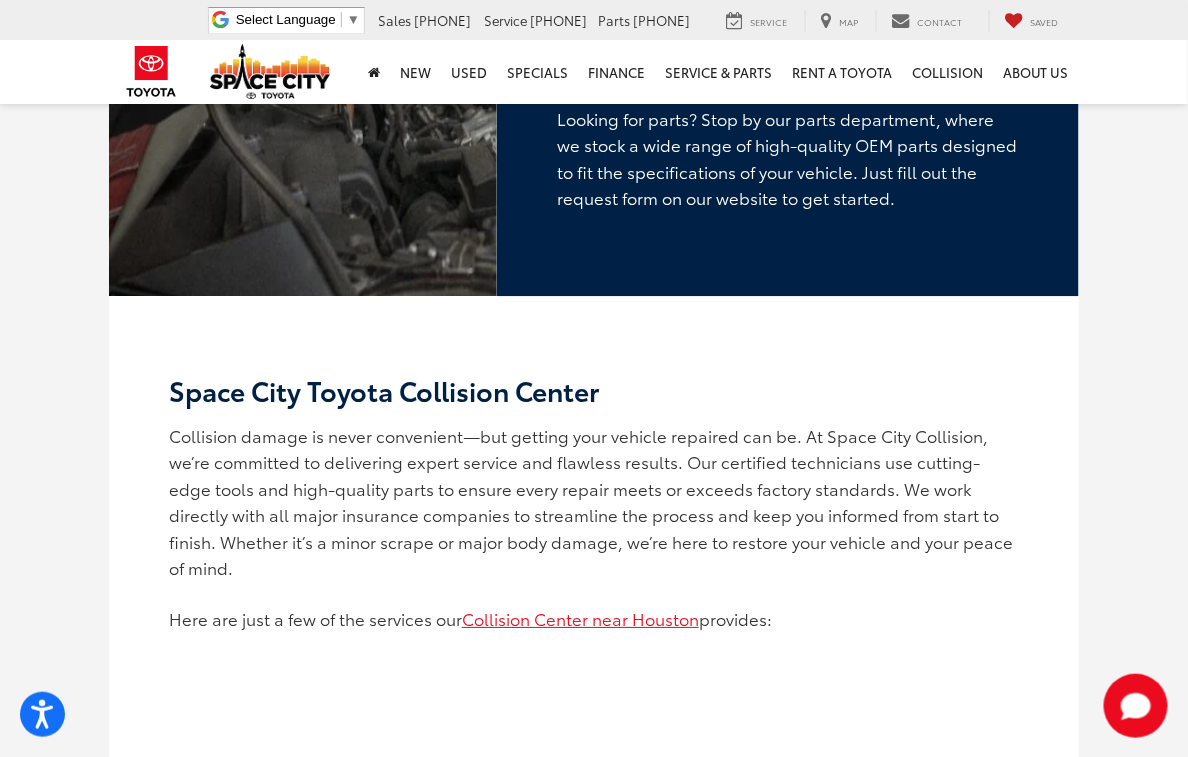 scroll, scrollTop: 3713, scrollLeft: 0, axis: vertical 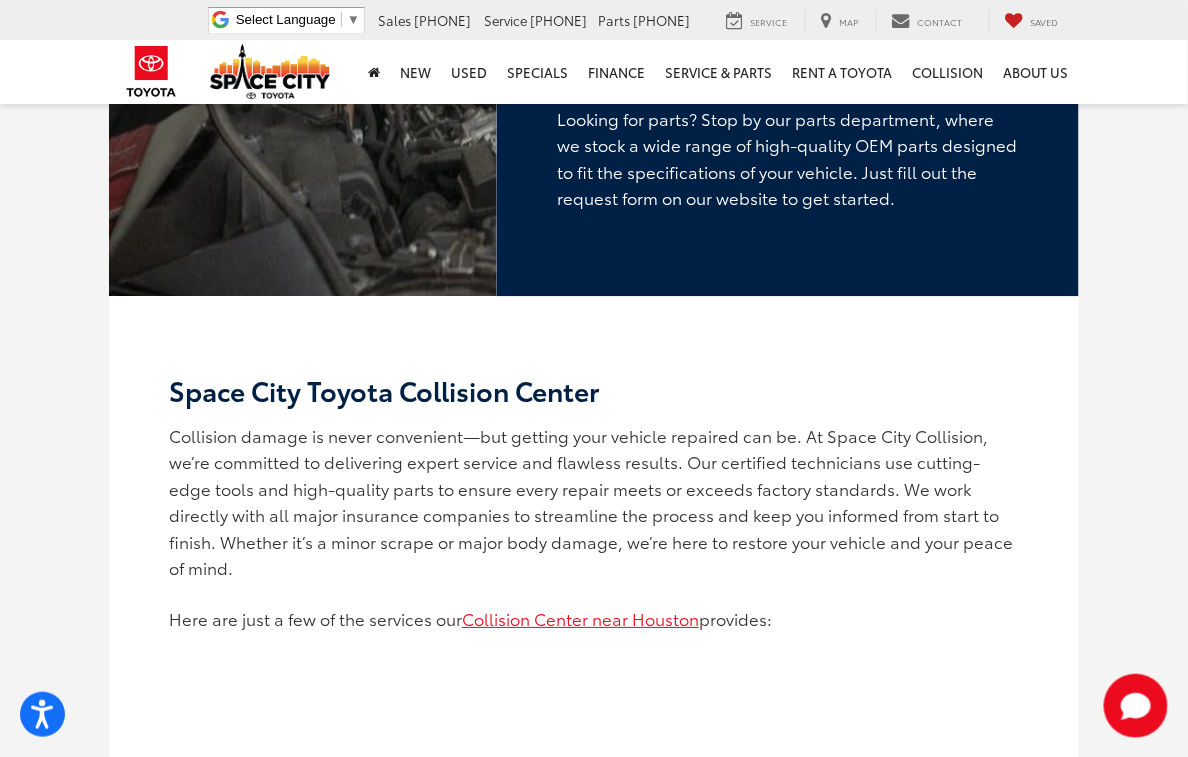 click on "Collision damage is never convenient—but getting your vehicle repaired can be. At Space City Collision, we’re committed to delivering expert service and flawless results. Our certified technicians use cutting-edge tools and high-quality parts to ensure every repair meets or exceeds factory standards. We work directly with all major insurance companies to streamline the process and keep you informed from start to finish. Whether it’s a minor scrape or major body damage, we’re here to restore your vehicle and your peace of mind." at bounding box center [594, 502] 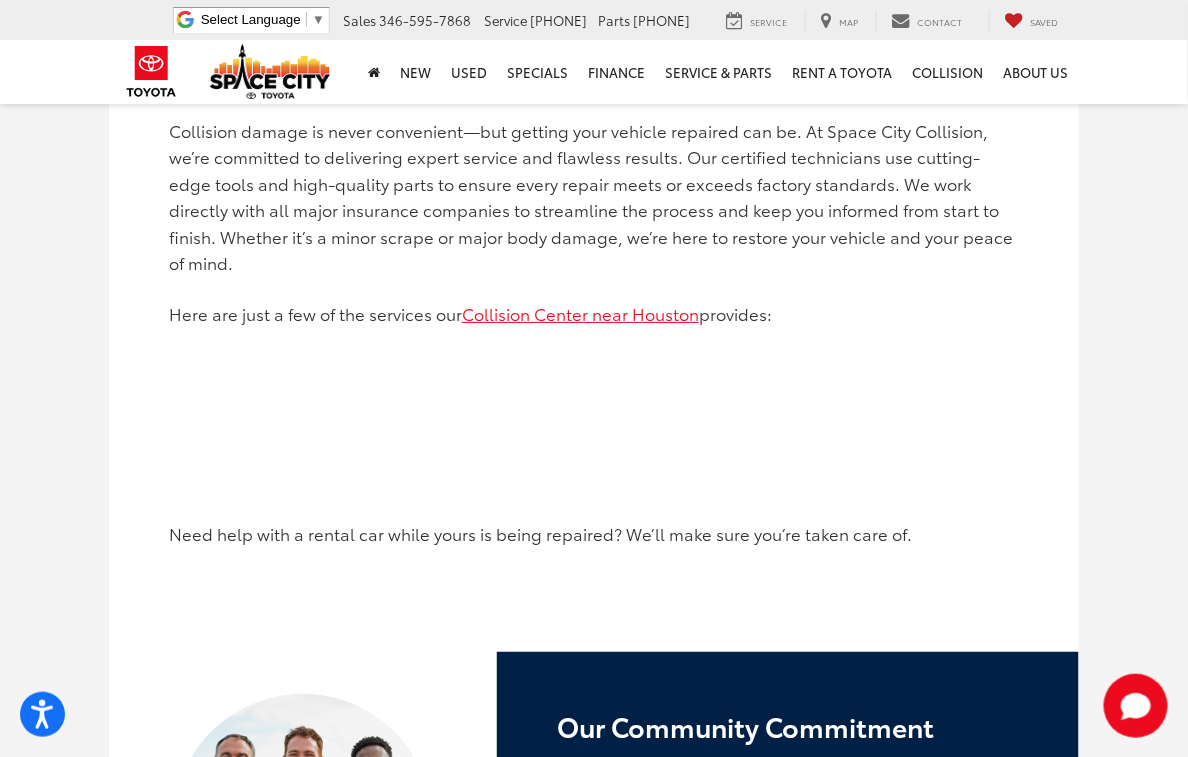 scroll, scrollTop: 4418, scrollLeft: 0, axis: vertical 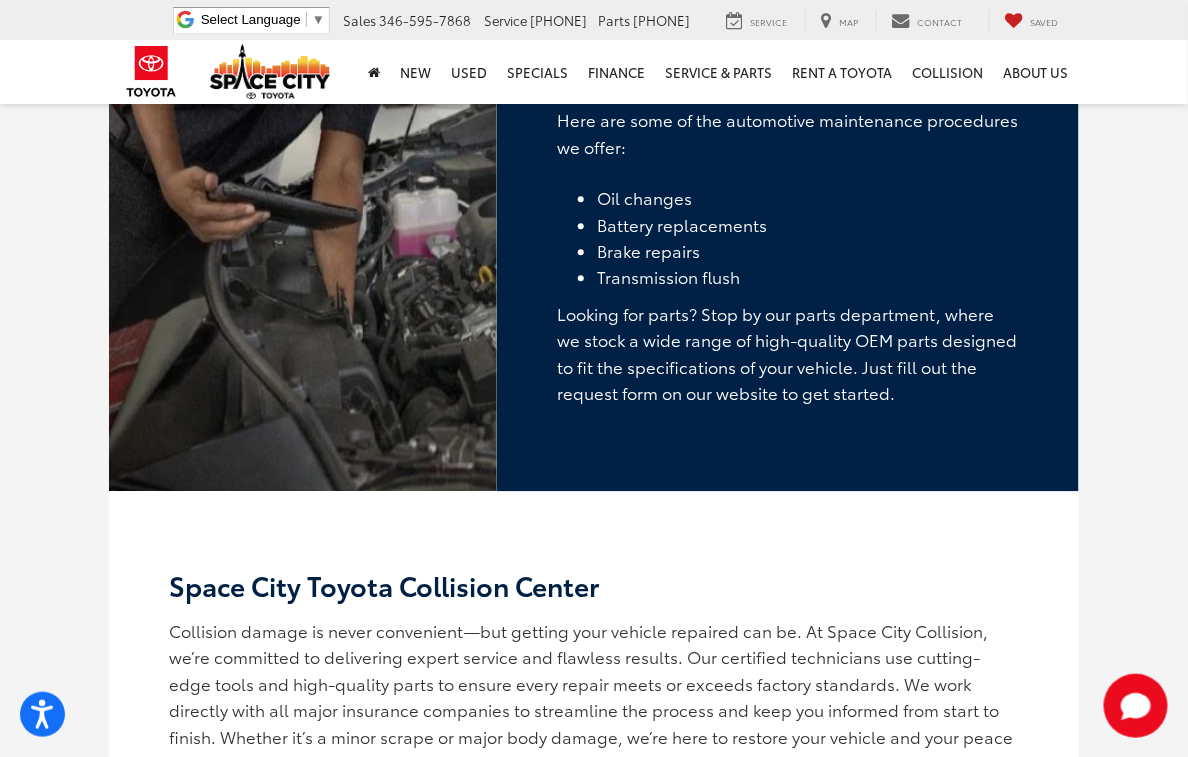 click on "Collision damage is never convenient—but getting your vehicle repaired can be. At Space City Collision, we’re committed to delivering expert service and flawless results. Our certified technicians use cutting-edge tools and high-quality parts to ensure every repair meets or exceeds factory standards. We work directly with all major insurance companies to streamline the process and keep you informed from start to finish. Whether it’s a minor scrape or major body damage, we’re here to restore your vehicle and your peace of mind." at bounding box center (594, 697) 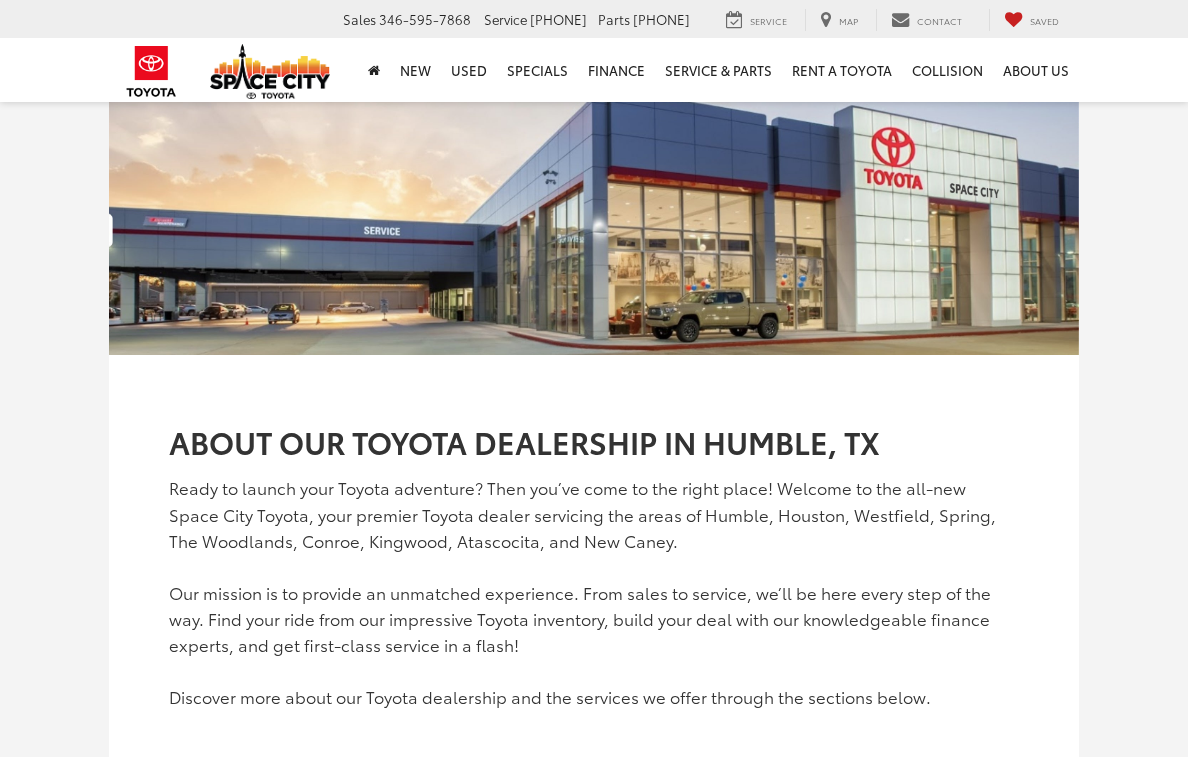 scroll, scrollTop: 3624, scrollLeft: 0, axis: vertical 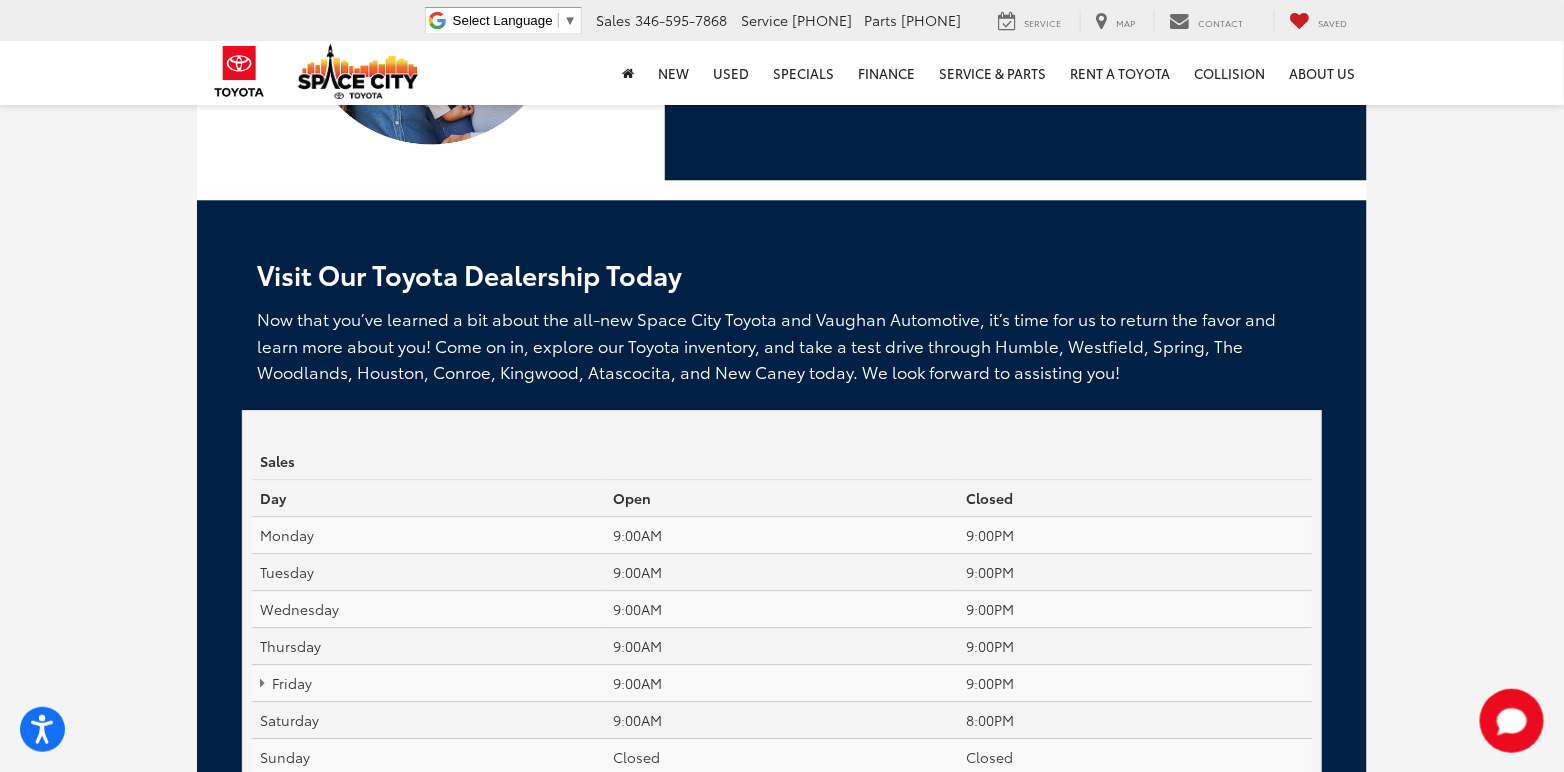 click on "Now that you’ve learned a bit about the all-new Space City Toyota and Vaughan Automotive, it’s time for us to return the favor and learn more about you! Come on in, explore our Toyota inventory, and take a test drive through Humble, Westfield, Spring, The Woodlands, Houston, Conroe, Kingwood, Atascocita, and New Caney today. We look forward to assisting you!" at bounding box center (782, 345) 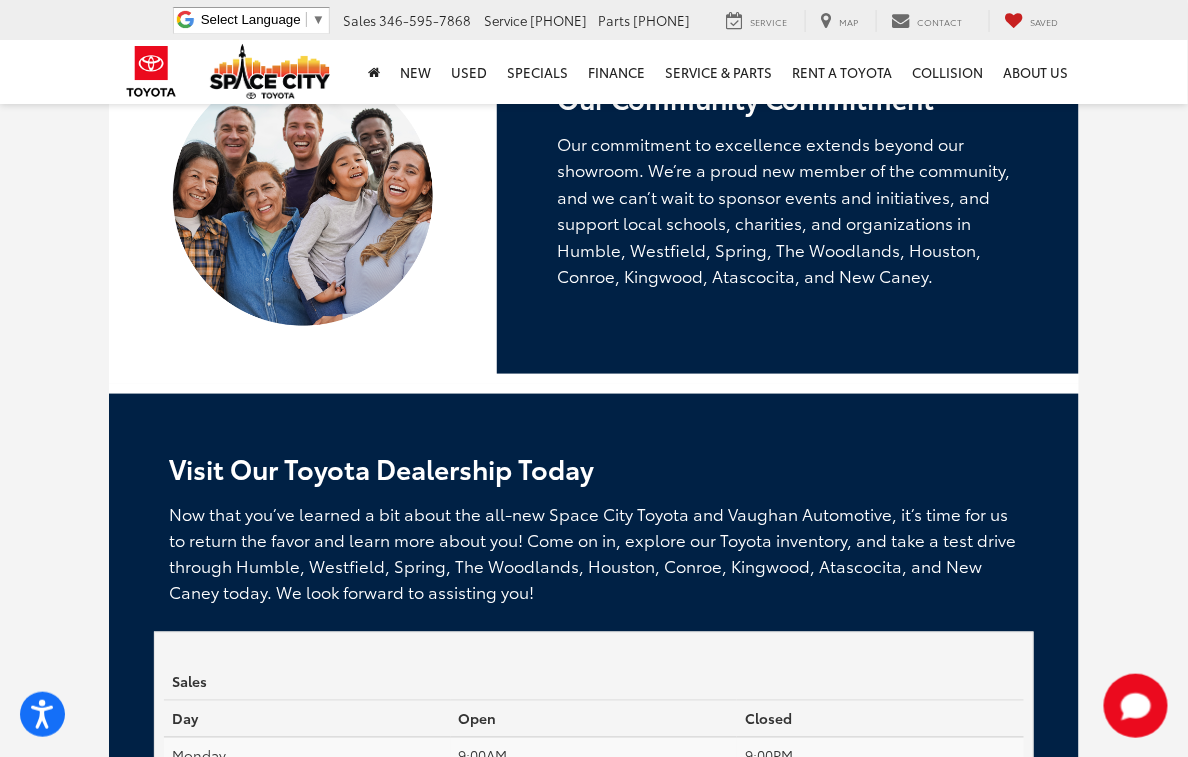 scroll, scrollTop: 4618, scrollLeft: 0, axis: vertical 